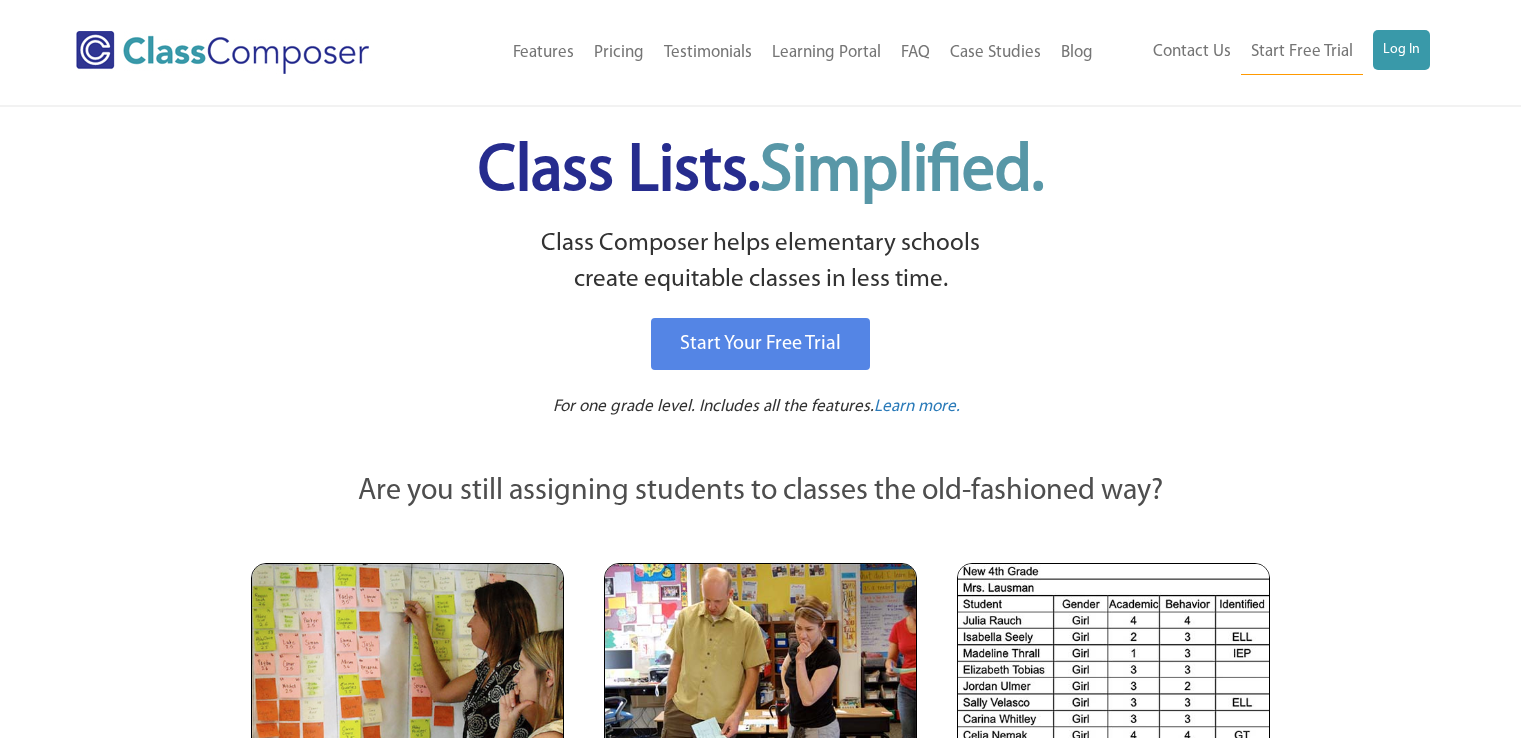 scroll, scrollTop: 0, scrollLeft: 0, axis: both 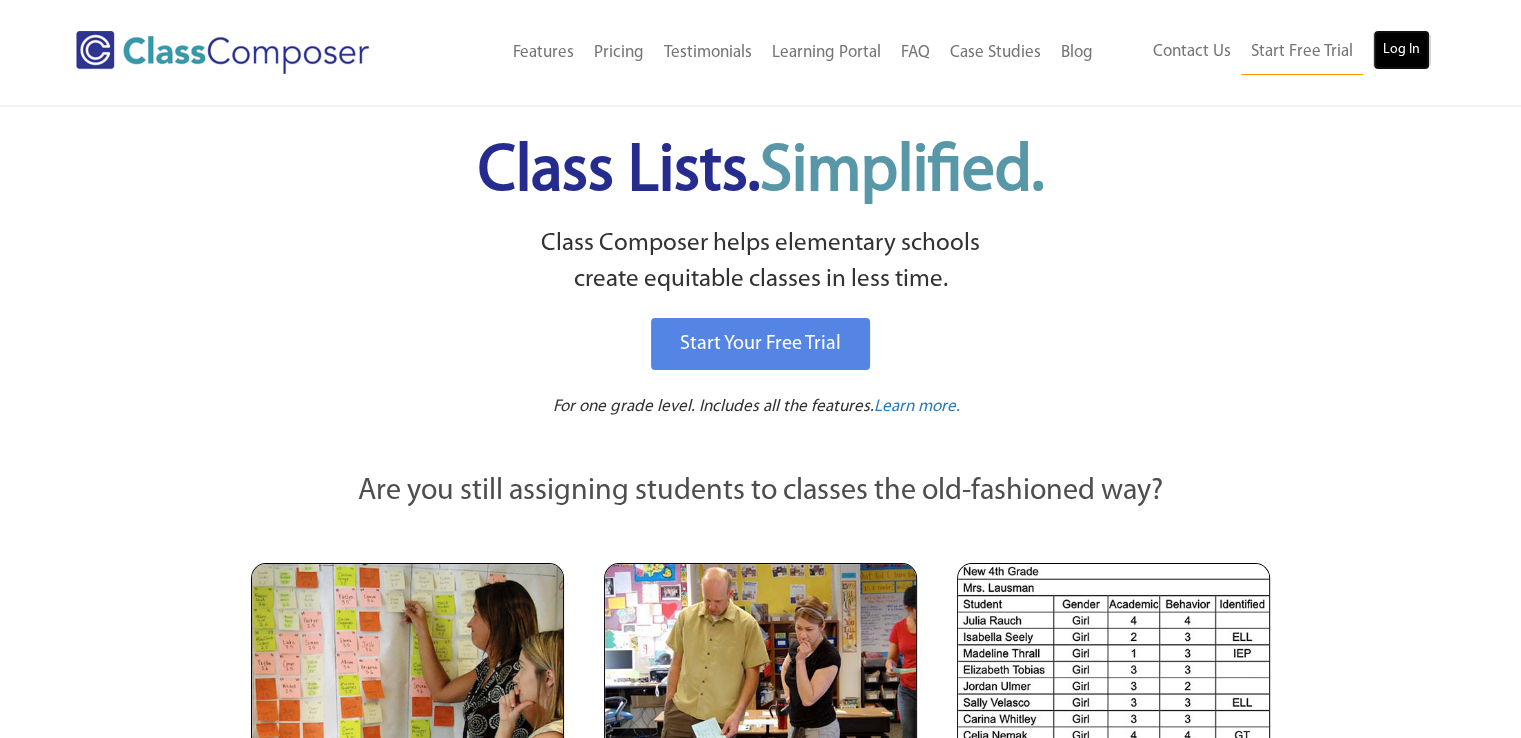 click on "Log In" at bounding box center [1401, 50] 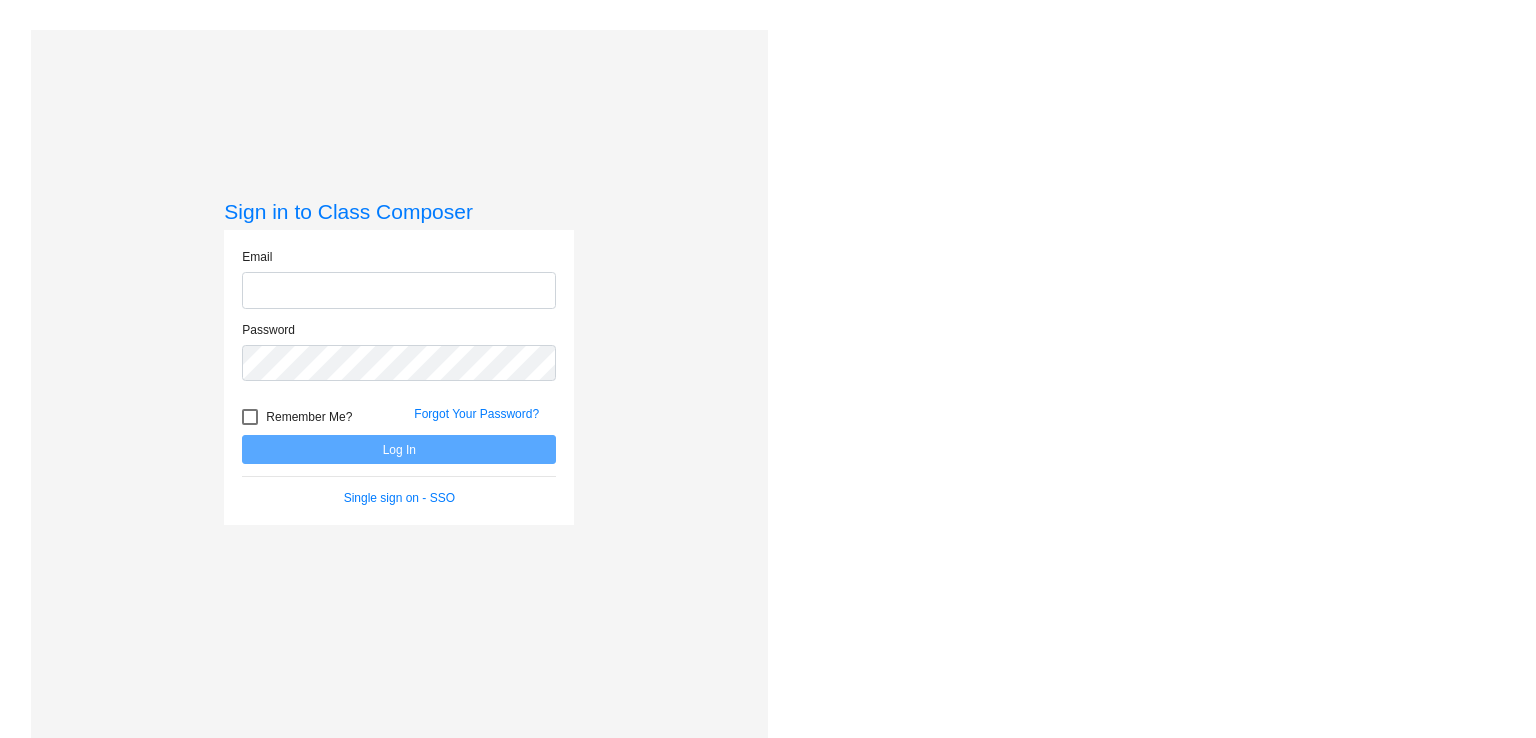 scroll, scrollTop: 0, scrollLeft: 0, axis: both 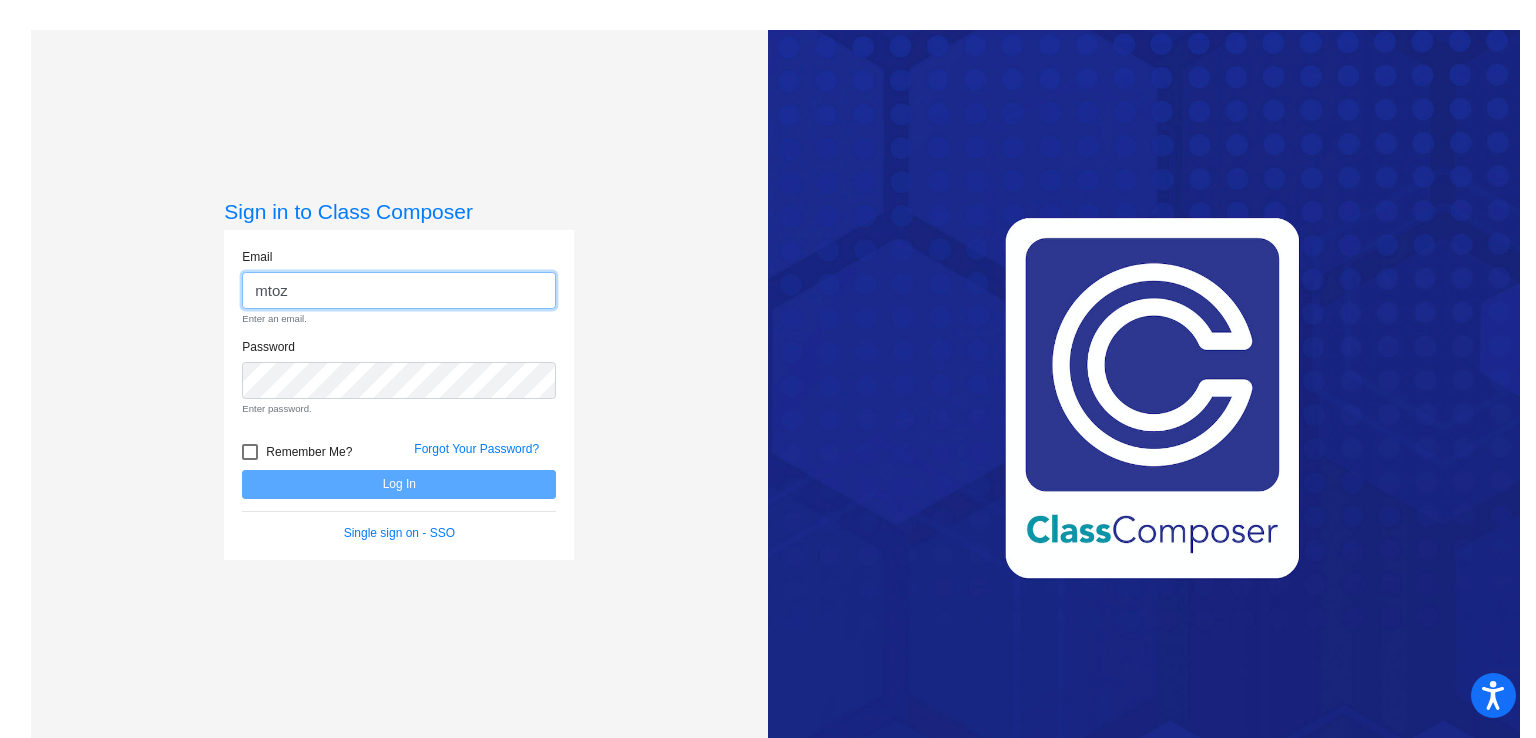 click on "mtoz" 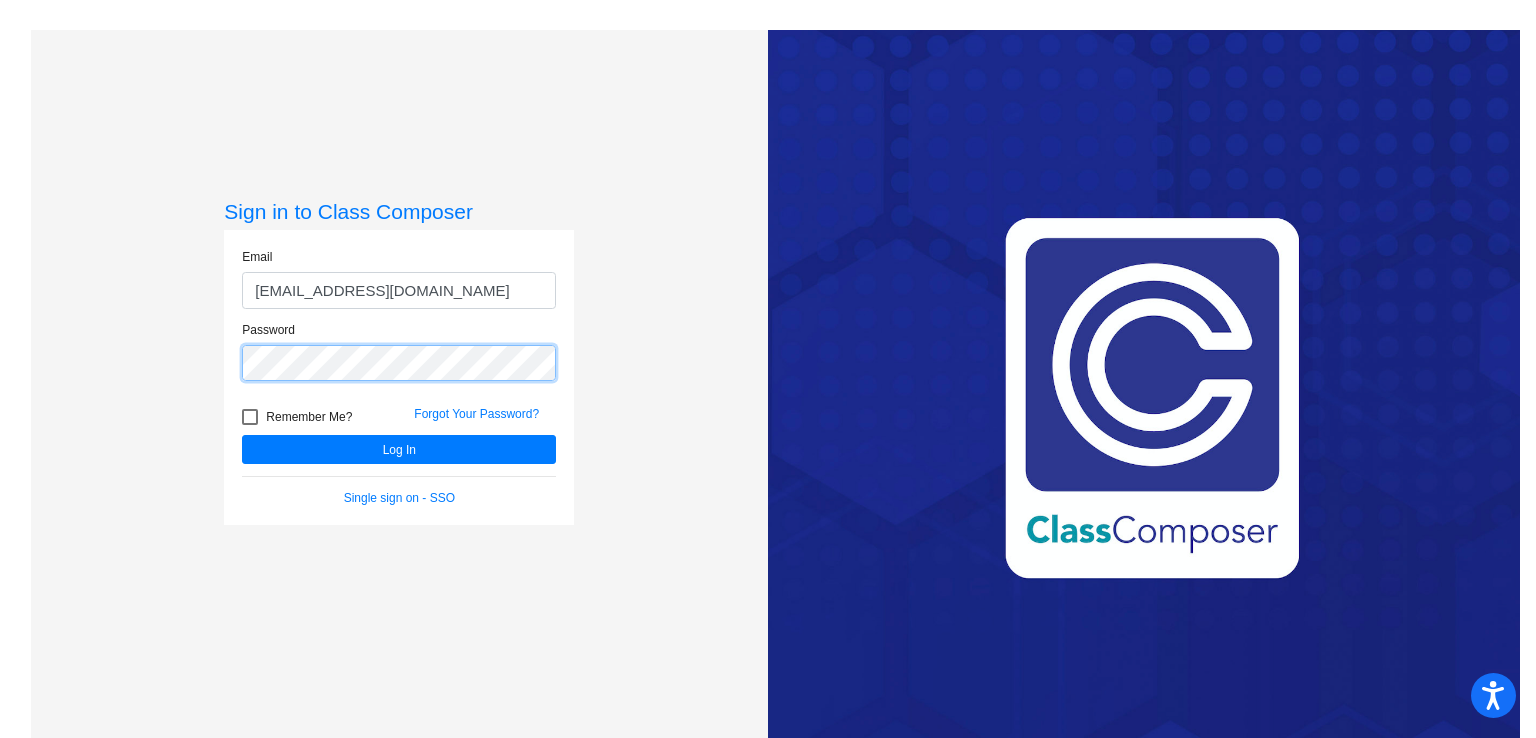 click on "Log In" 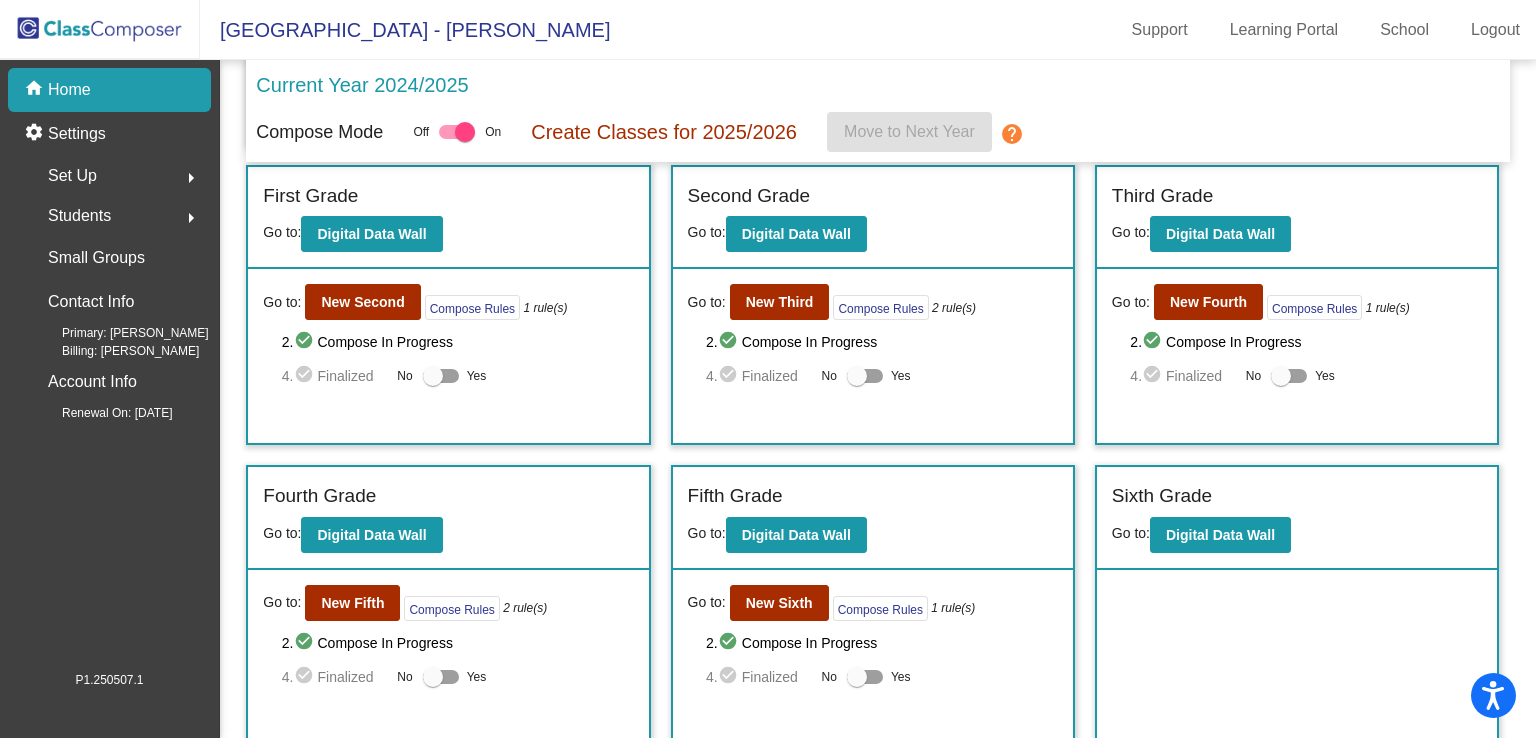 scroll, scrollTop: 312, scrollLeft: 0, axis: vertical 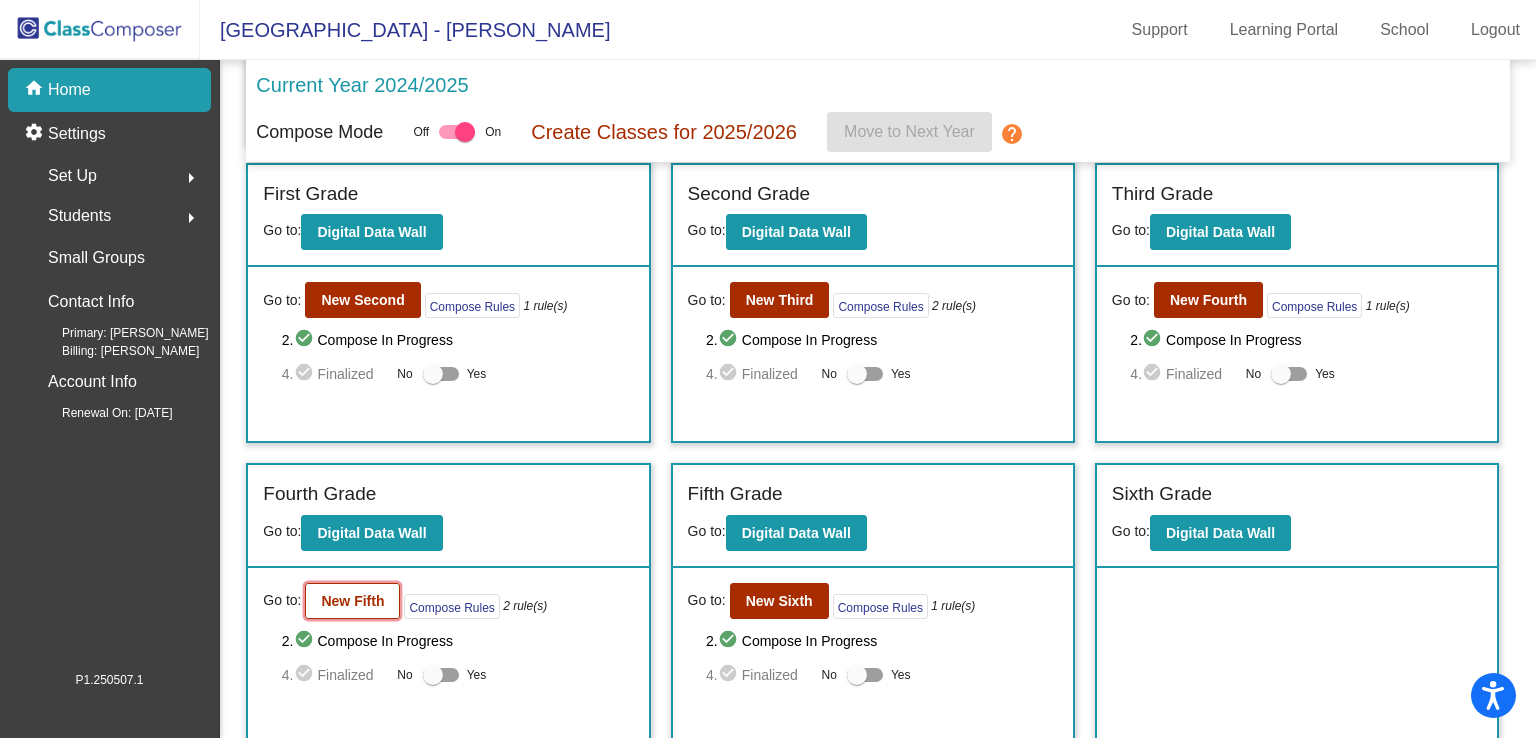 click on "New Fifth" 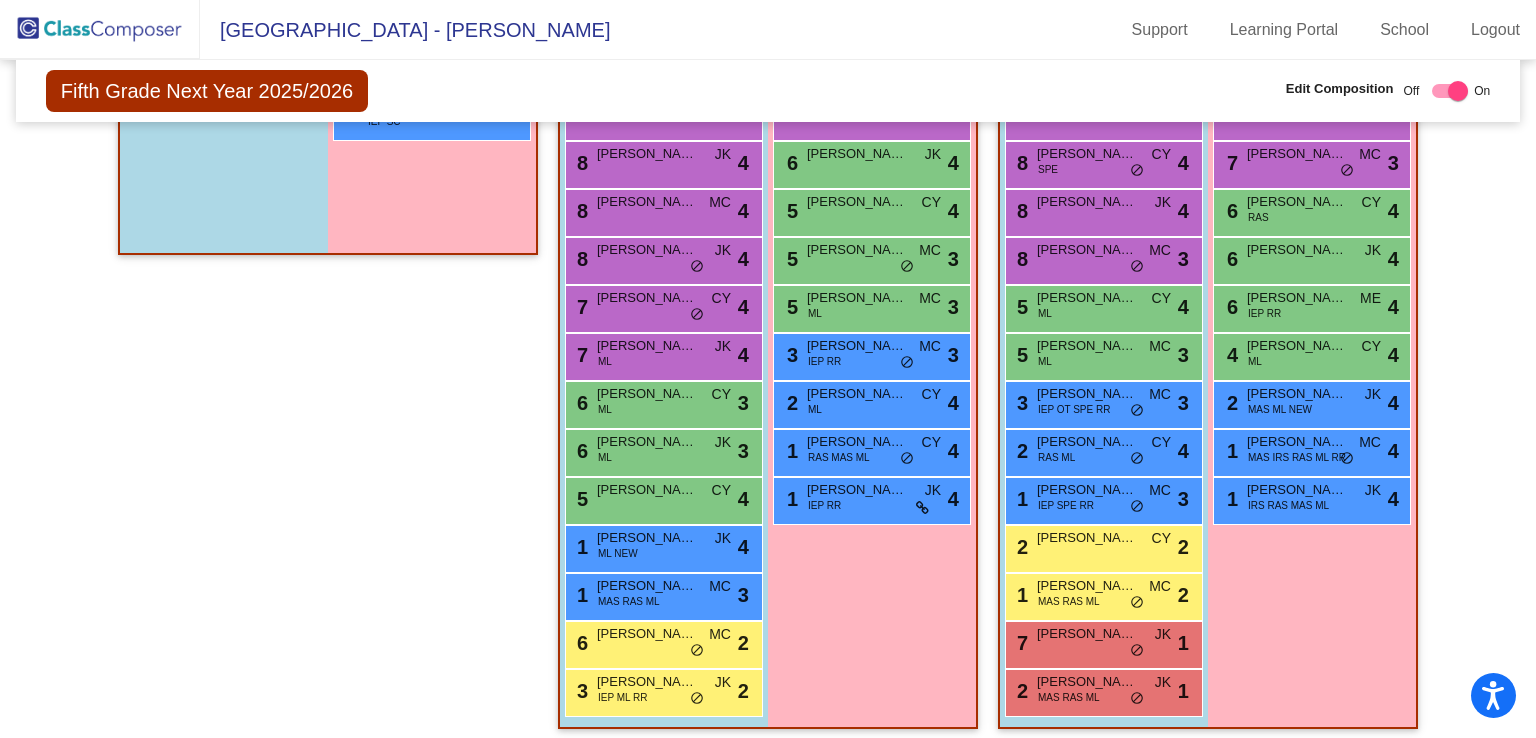scroll, scrollTop: 631, scrollLeft: 0, axis: vertical 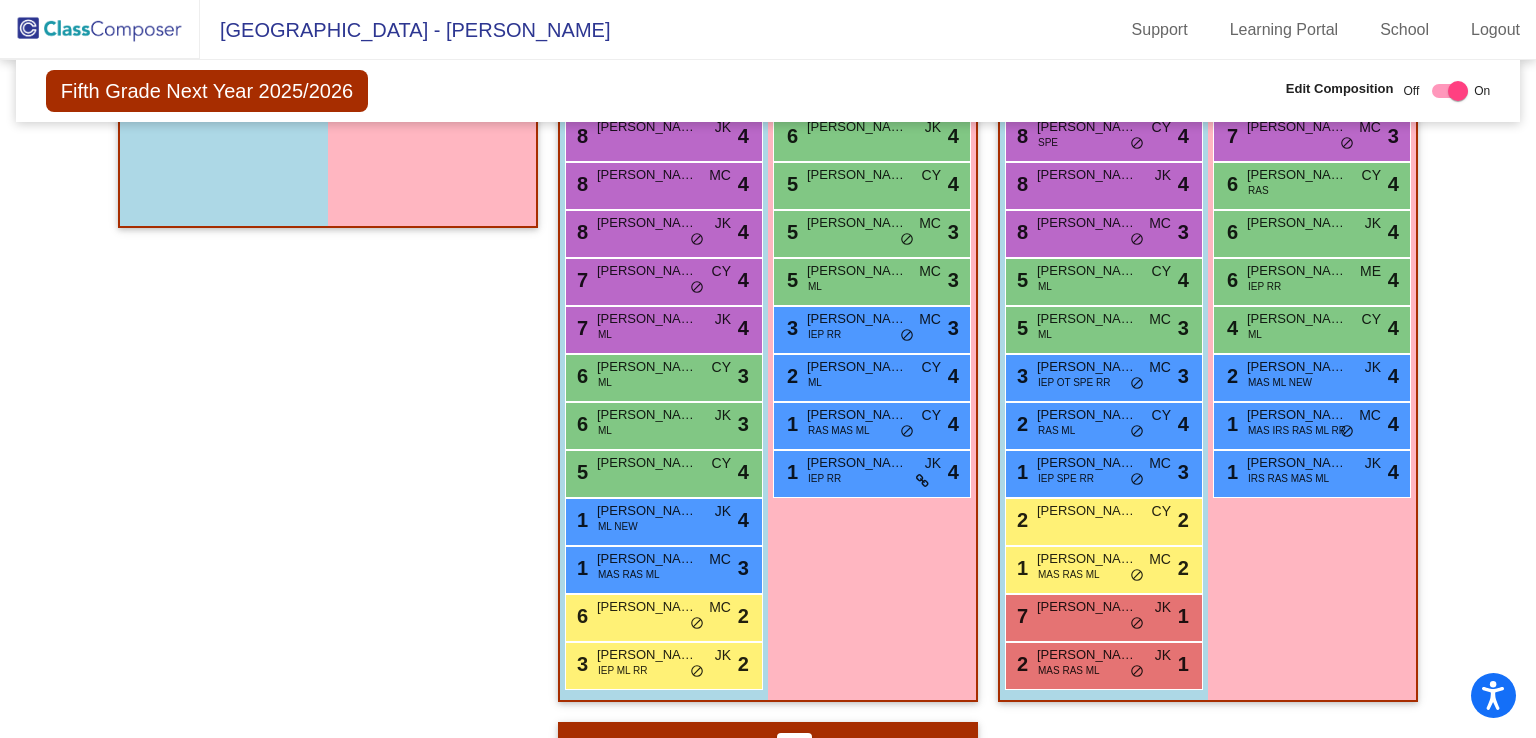click on "Girls: 10 8 Kaylee Cholula Vilchis MC lock do_not_disturb_alt 4 7 Samara Dillon MC lock do_not_disturb_alt 4 6 Kathryn Velloso JK lock do_not_disturb_alt 4 5 Maeven Felfel CY lock do_not_disturb_alt 4 5 Genevieve Campbell MC lock do_not_disturb_alt 3 5 Rameen Rahim ML MC lock do_not_disturb_alt 3 3 Kamora Johnson-Holloway IEP RR MC lock do_not_disturb_alt 3 2 Litzy Ramirez Neri ML CY lock do_not_disturb_alt 4 1 Elsita Morales RAS MAS ML CY lock do_not_disturb_alt 4 1 Sofia Masters IEP RR JK lock do_not_disturb_alt 4" at bounding box center (0, 0) 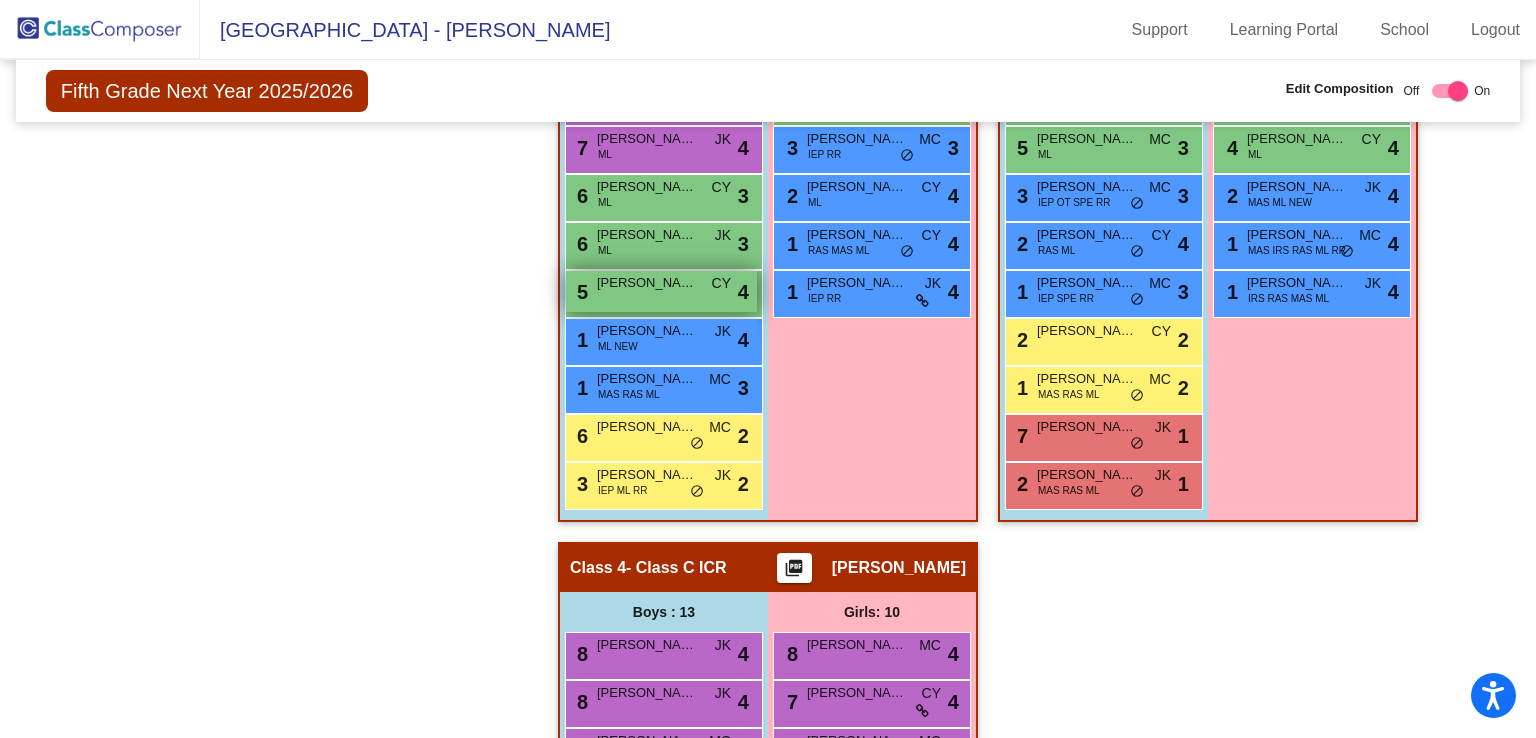 scroll, scrollTop: 812, scrollLeft: 0, axis: vertical 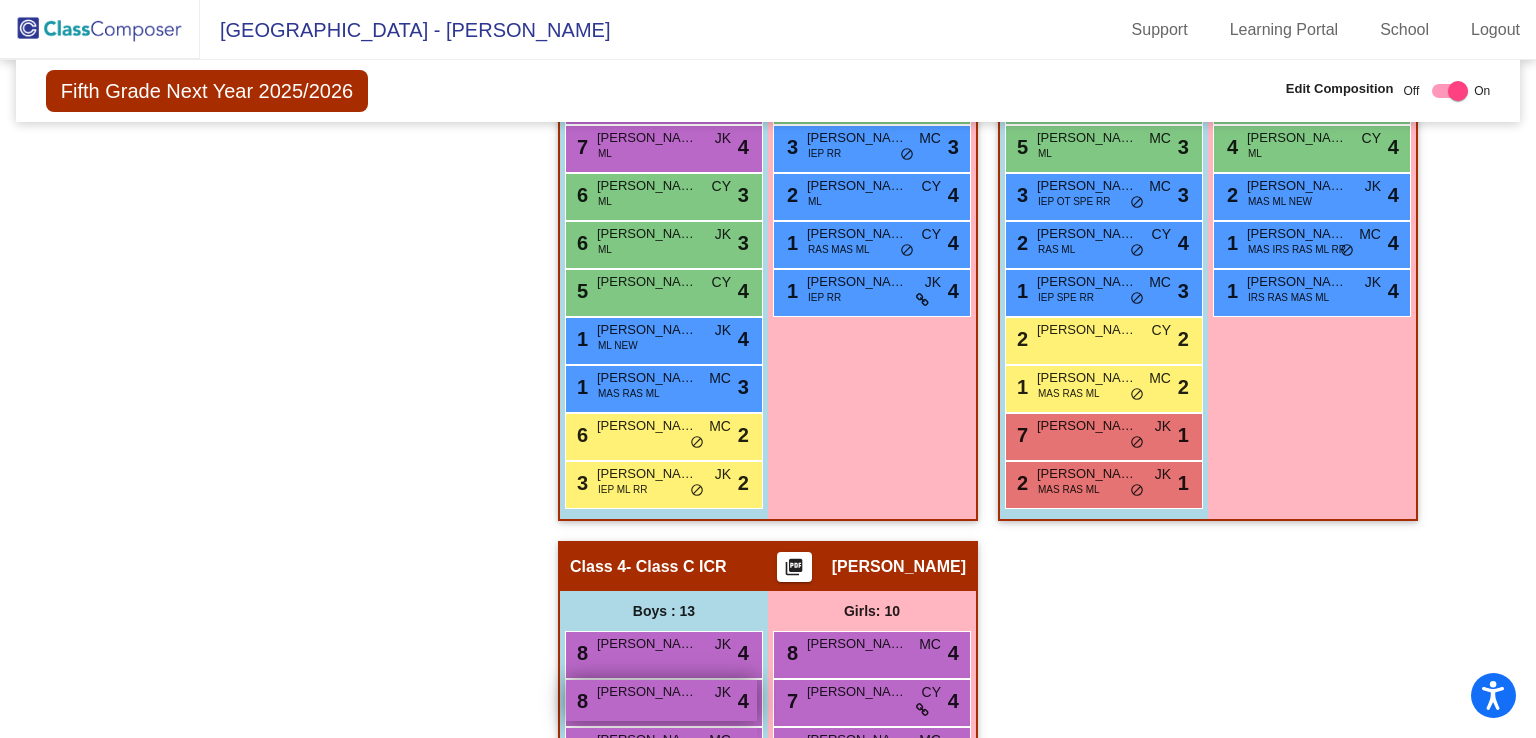 drag, startPoint x: 665, startPoint y: 287, endPoint x: 670, endPoint y: 681, distance: 394.03174 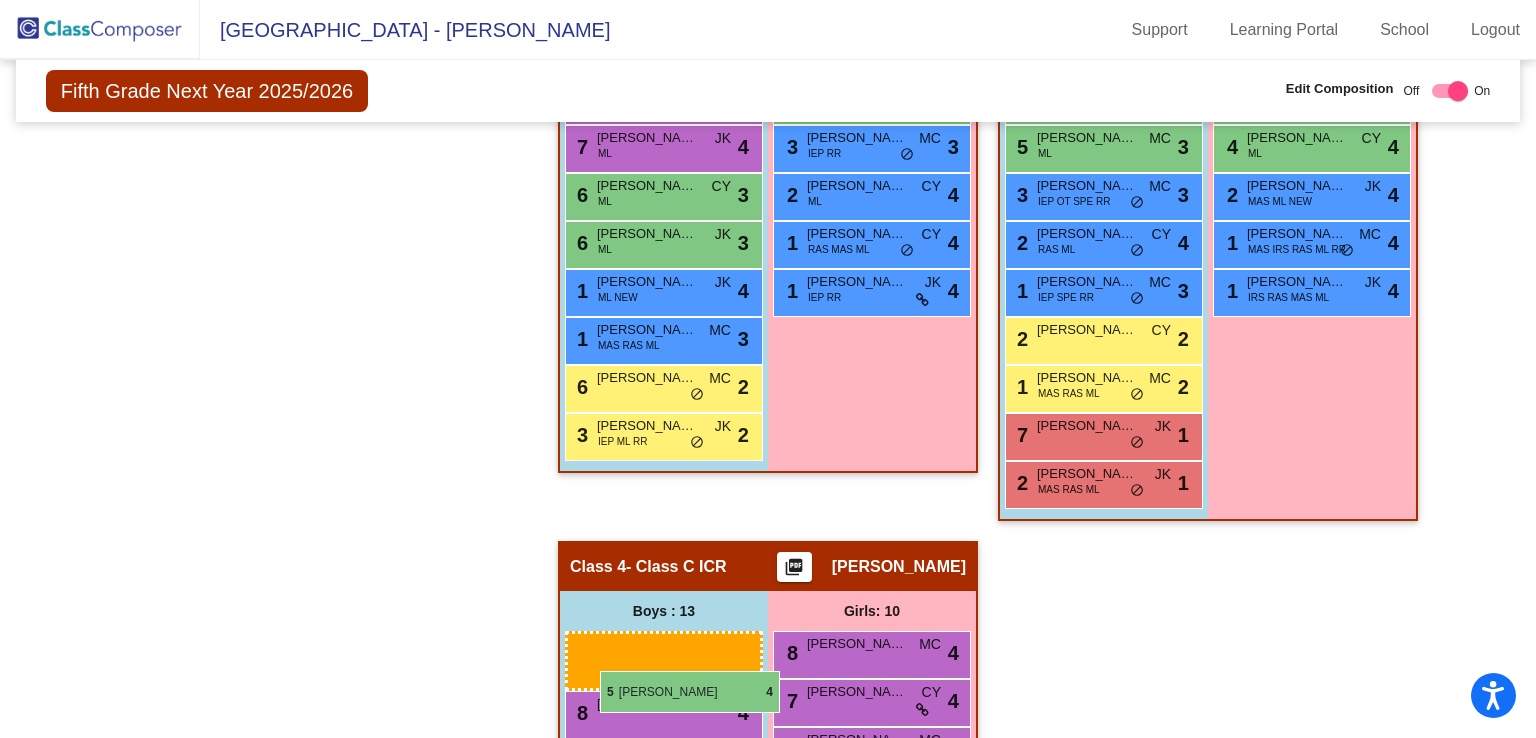 drag, startPoint x: 670, startPoint y: 681, endPoint x: 596, endPoint y: 672, distance: 74.54529 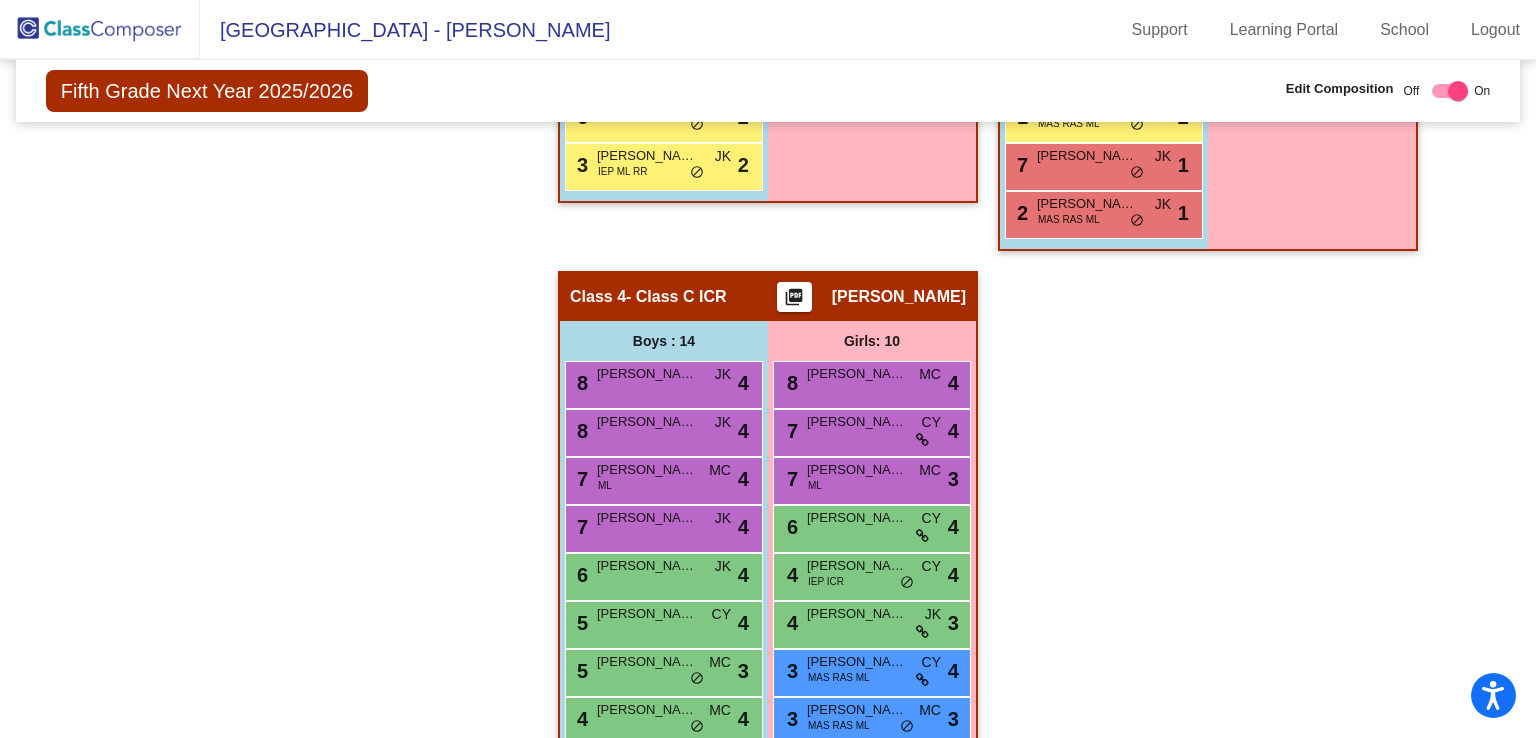 scroll, scrollTop: 1080, scrollLeft: 0, axis: vertical 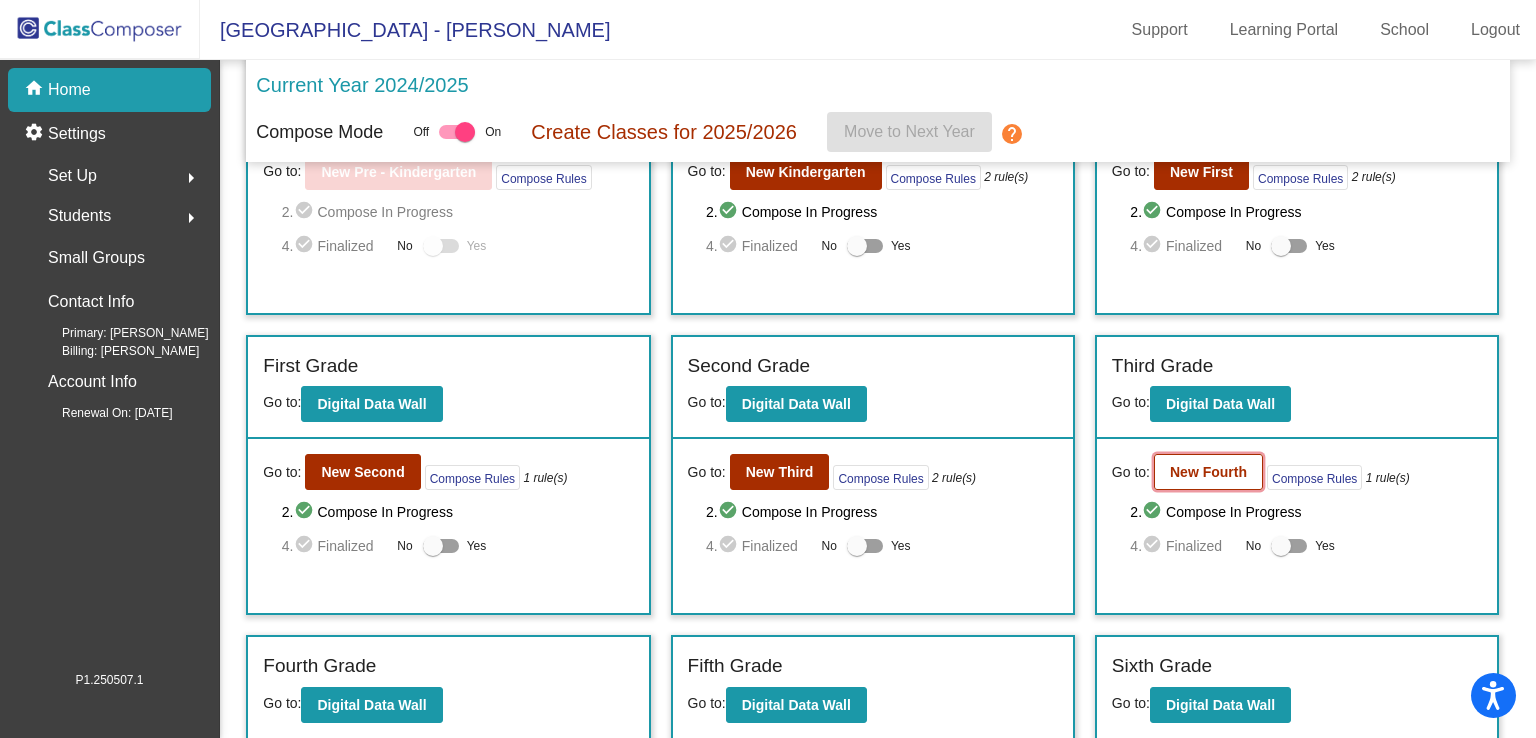 click on "New Fourth" 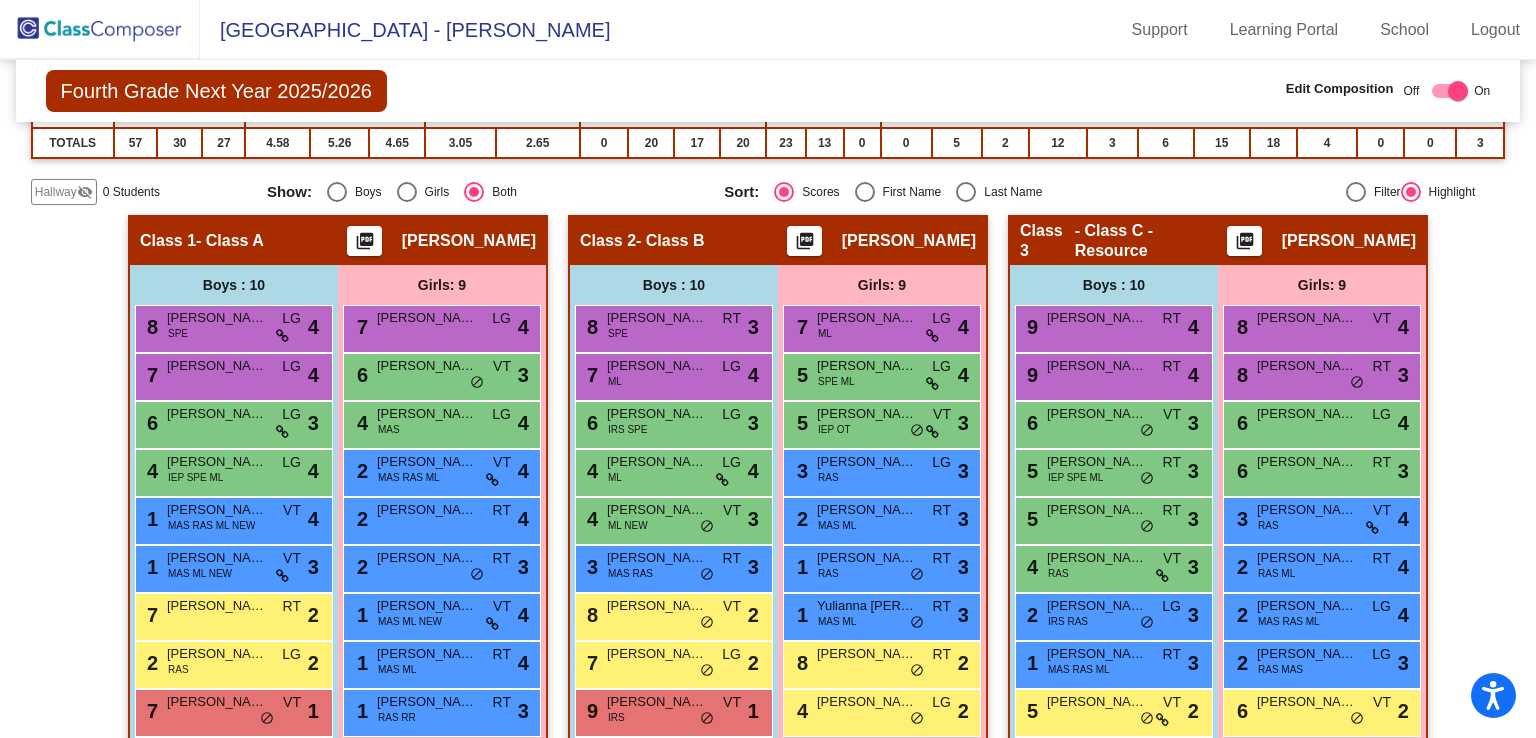 scroll, scrollTop: 389, scrollLeft: 0, axis: vertical 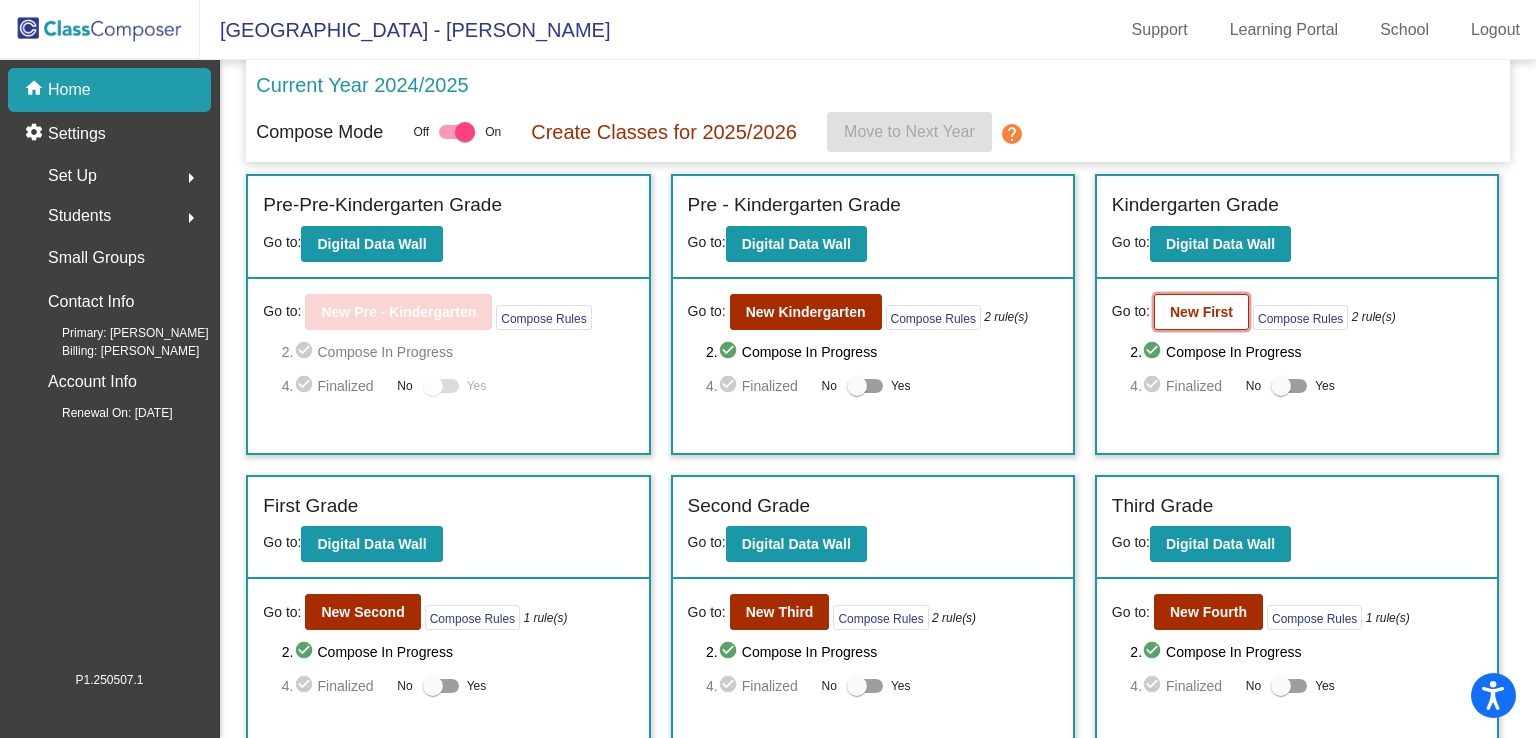 click on "New First" 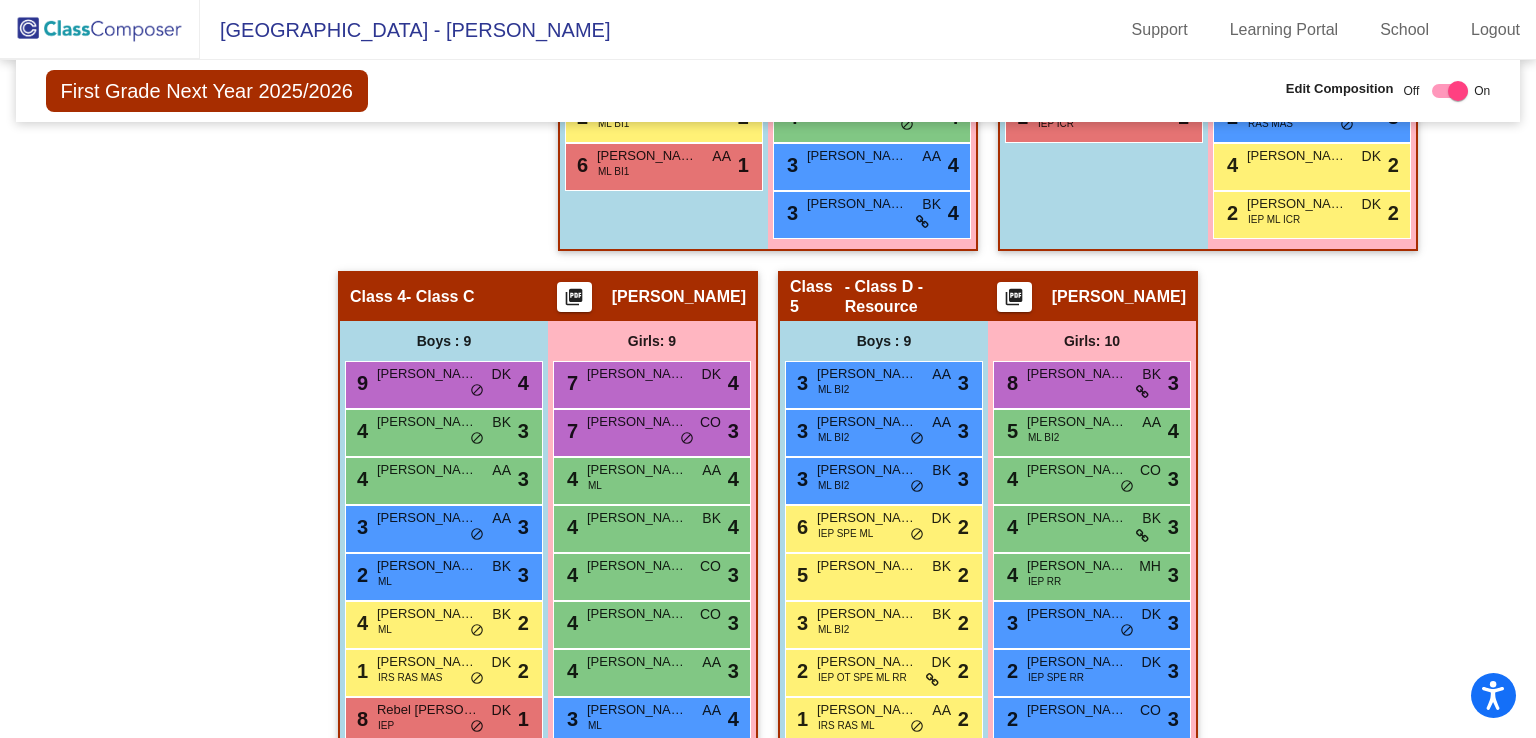 scroll, scrollTop: 1051, scrollLeft: 0, axis: vertical 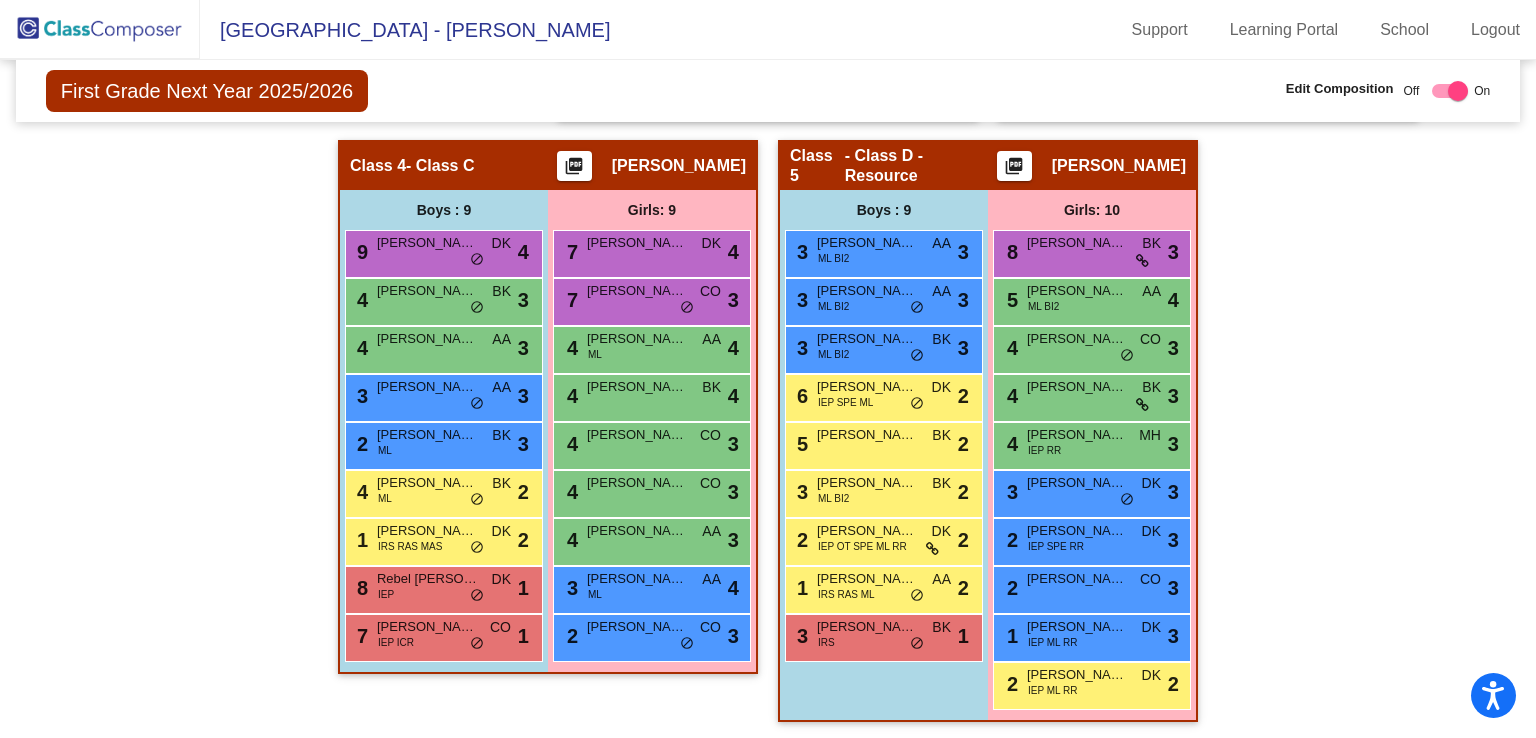 click on "Hallway   - Hallway Class  picture_as_pdf  Add Student  First Name Last Name Student Id  (Recommended)   Boy   Girl   Non Binary Add Close  Boys : 0    No Students   Girls: 0   No Students   Class 1   - K-2 SC  picture_as_pdf  Add Student  First Name Last Name Student Id  (Recommended)   Boy   Girl   Non Binary Add Close  Boys : 1  5 Vivaan Shetty IEP SC MH lock do_not_disturb_alt 2 Girls: 0   No Students   Class 2   - Classs A  picture_as_pdf Sara Meringer  Add Student  First Name Last Name Student Id  (Recommended)   Boy   Girl   Non Binary Add Close  Boys : 9  7 Liam Gonzalez CO lock do_not_disturb_alt 3 5 Theo Rocha CO lock do_not_disturb_alt 3 5 Benyamin Lobel CO lock do_not_disturb_alt 3 2 Robin Melendez Carpintero CO lock do_not_disturb_alt 3 1 Liam Perez Hernandez ML NEW BI1 AA lock do_not_disturb_alt 3 8 Jonathan Nadir Veyta Gavilan ML BI1 BK lock do_not_disturb_alt 2 3 Matthew Santos IRS ML AA lock do_not_disturb_alt 2 2 Axel Yamir Dolores Salas ML BI1 BK lock do_not_disturb_alt 2 6 ML BI1" 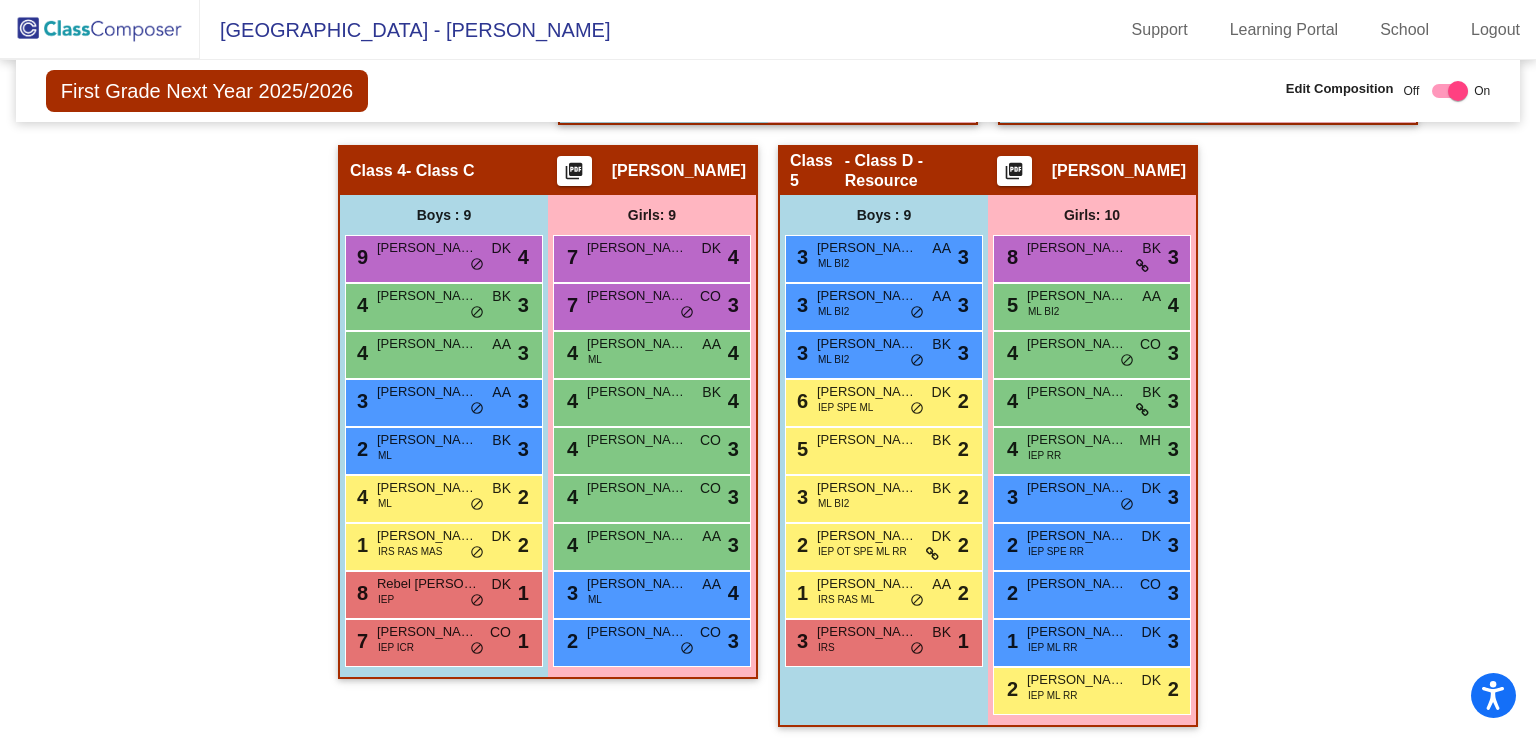 scroll, scrollTop: 1051, scrollLeft: 0, axis: vertical 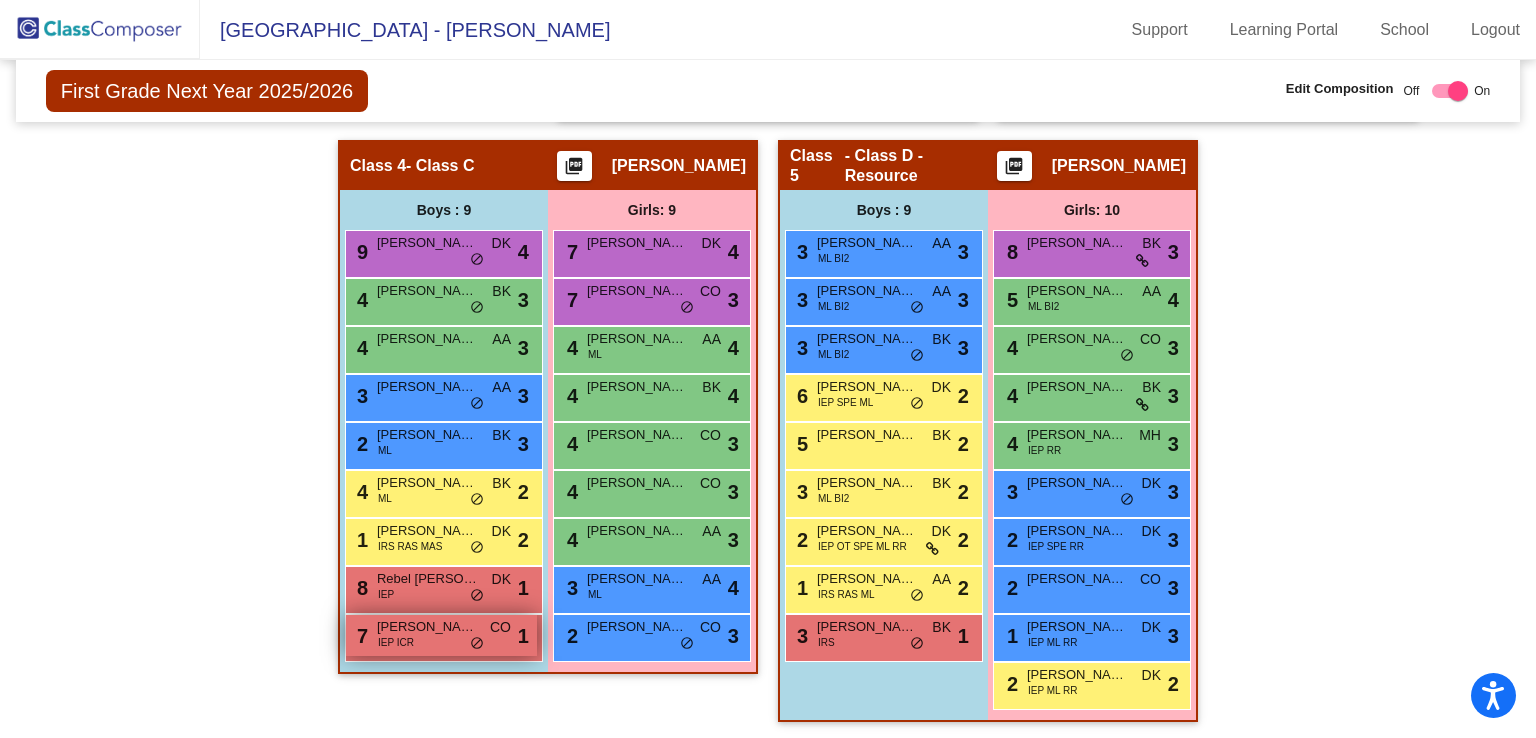 click on "Liam Hourahan" at bounding box center (427, 627) 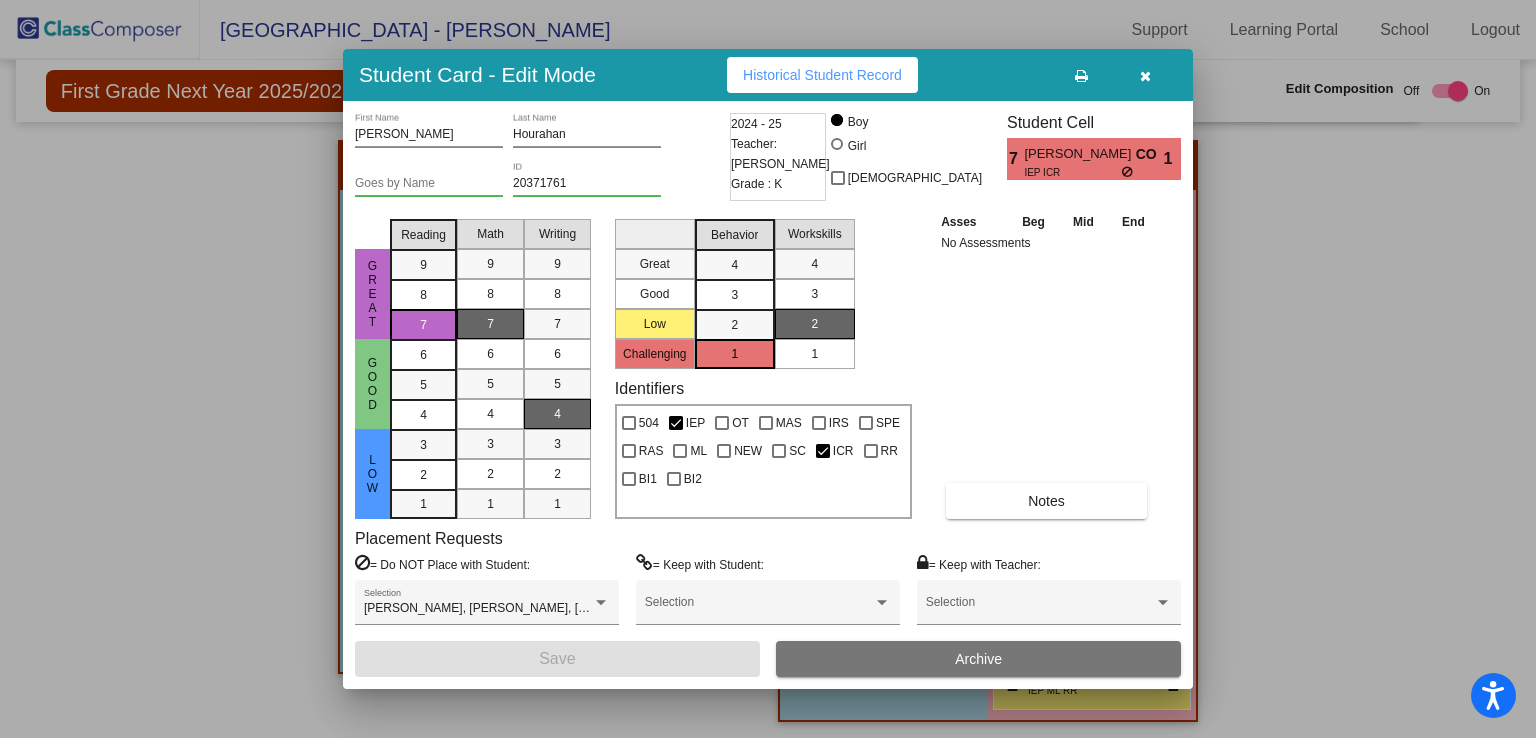 click at bounding box center (1145, 75) 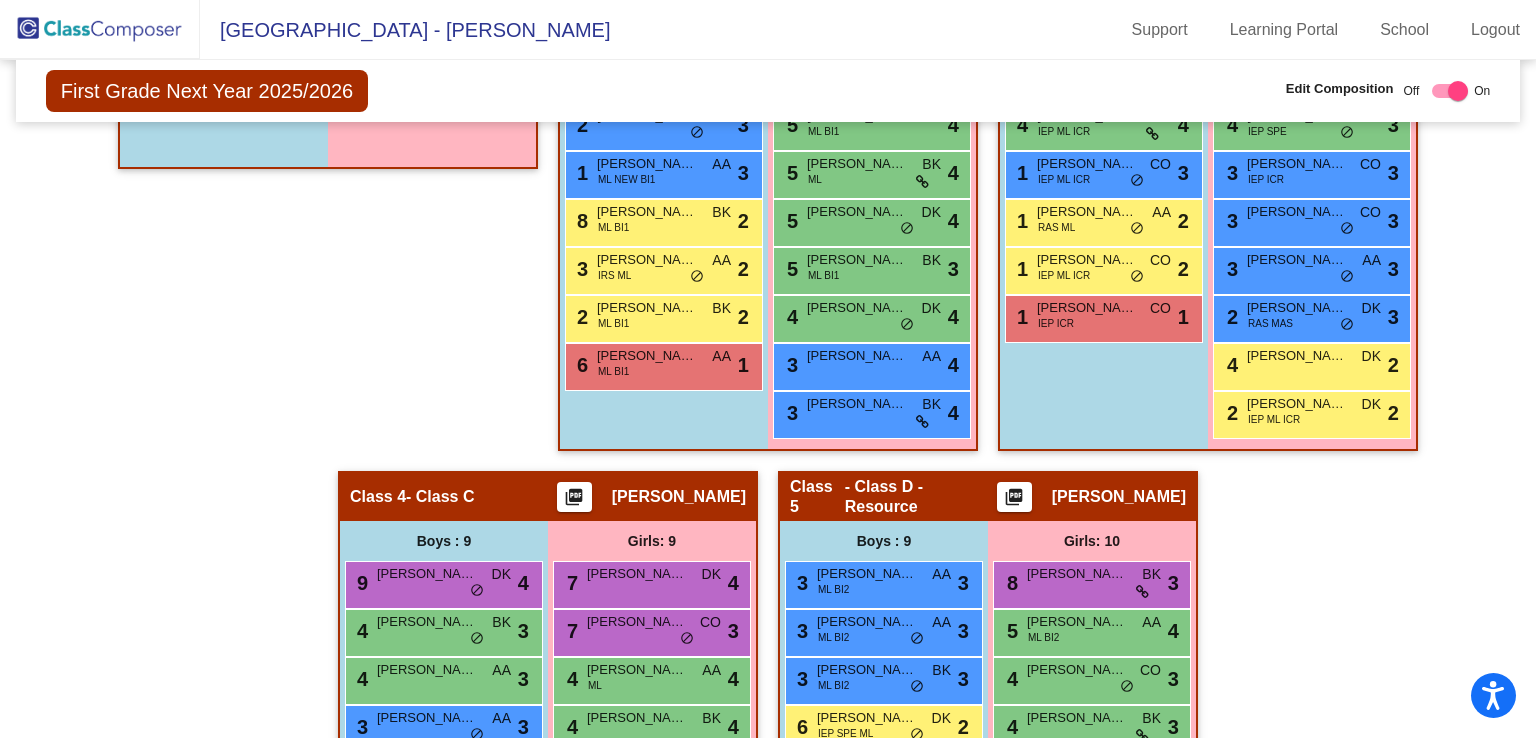 scroll, scrollTop: 719, scrollLeft: 0, axis: vertical 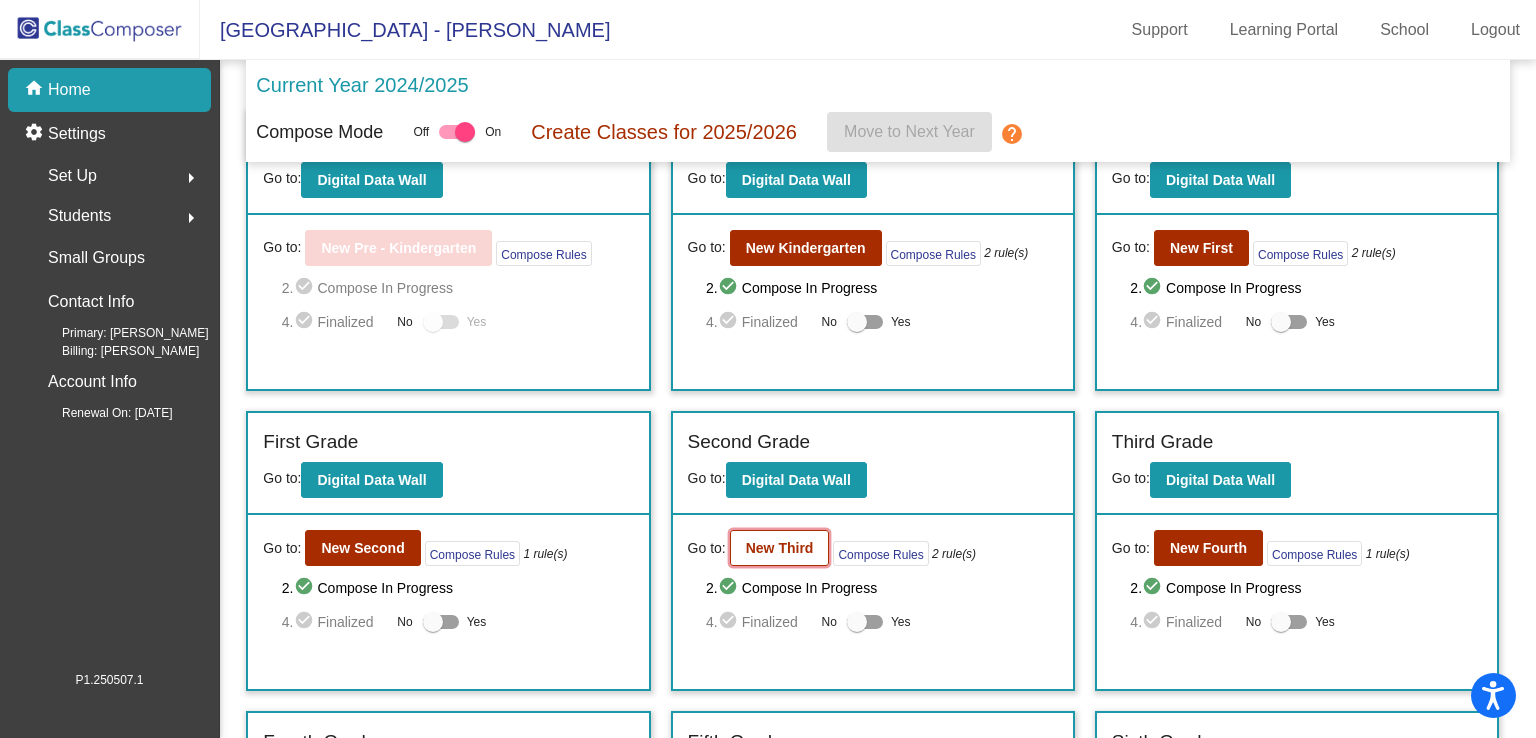 click on "New Third" 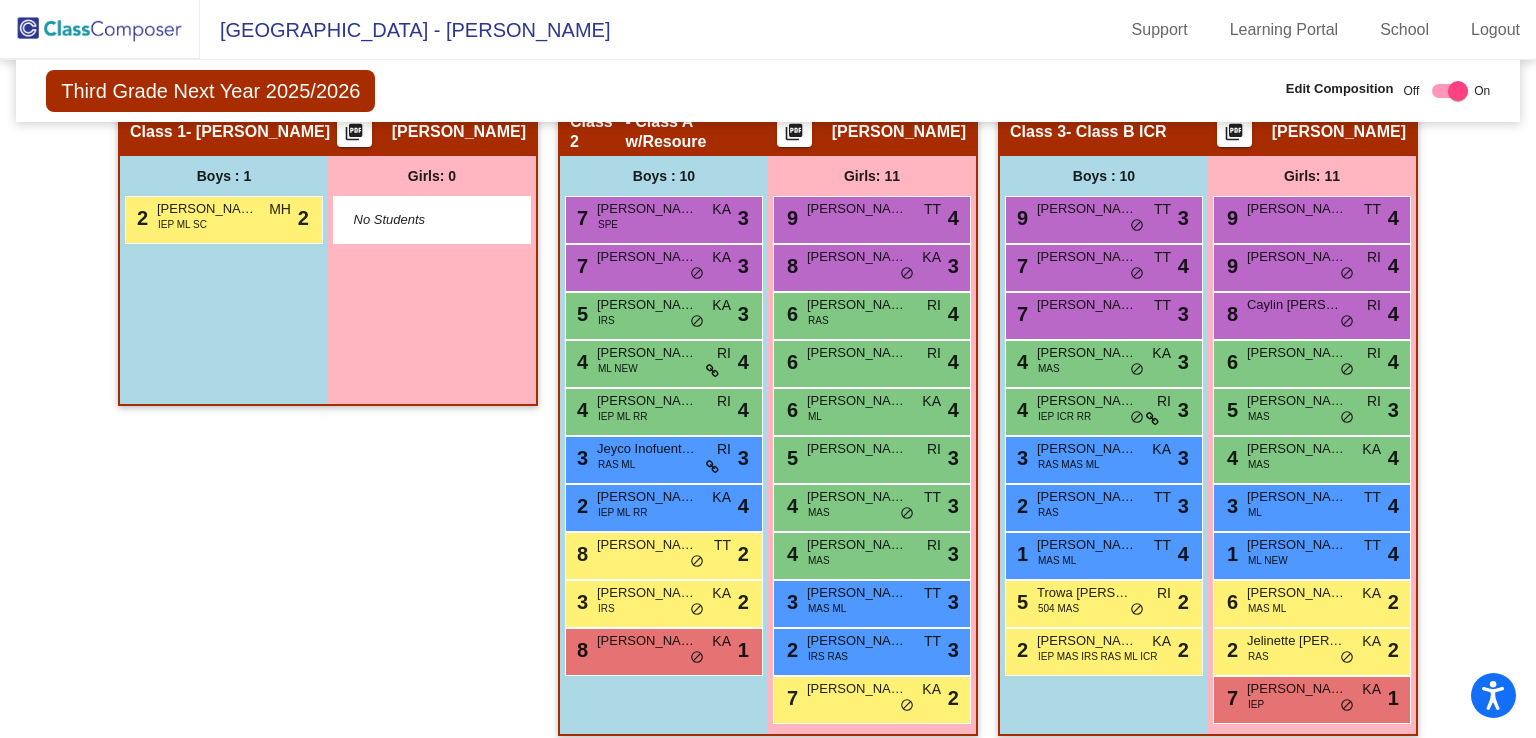 scroll, scrollTop: 452, scrollLeft: 0, axis: vertical 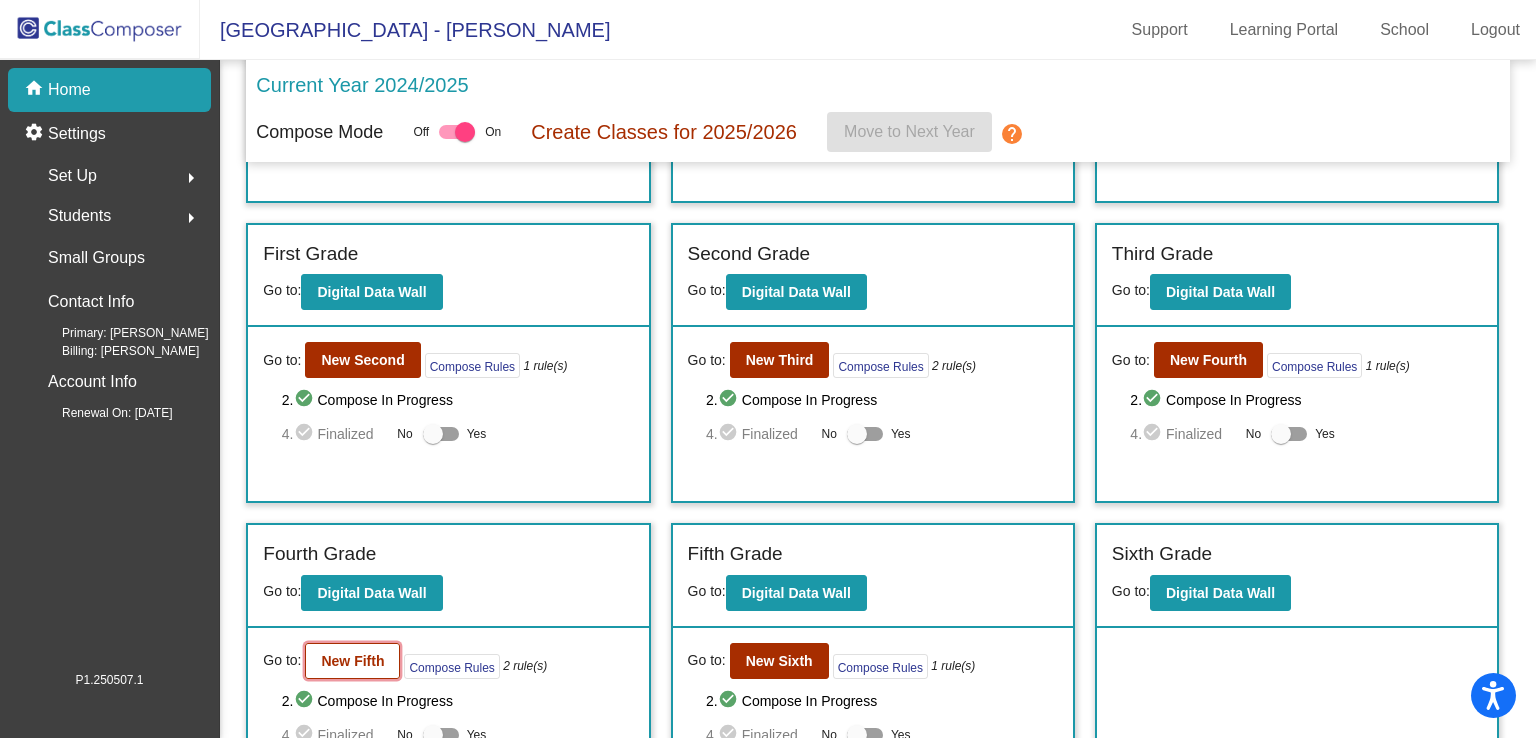 click on "New Fifth" 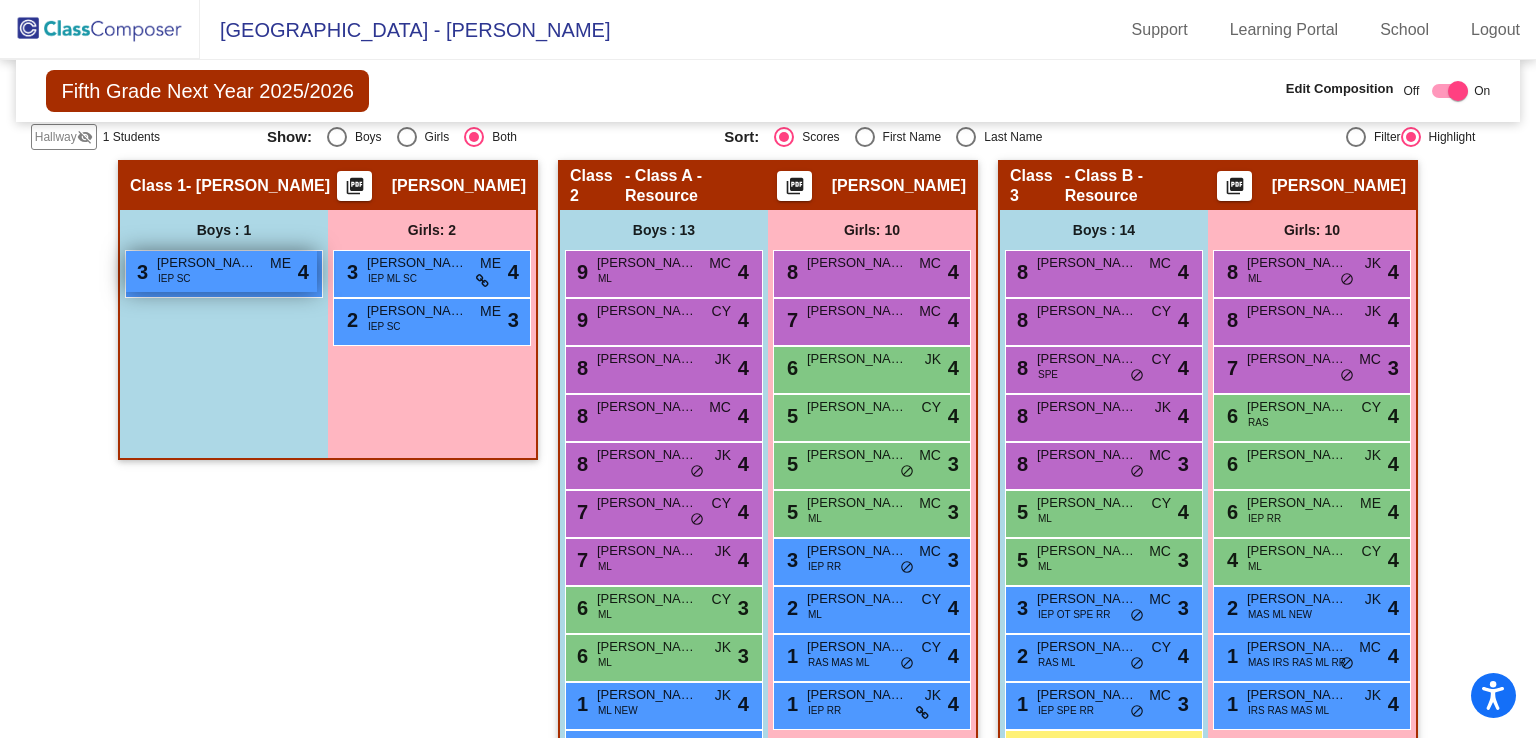scroll, scrollTop: 472, scrollLeft: 0, axis: vertical 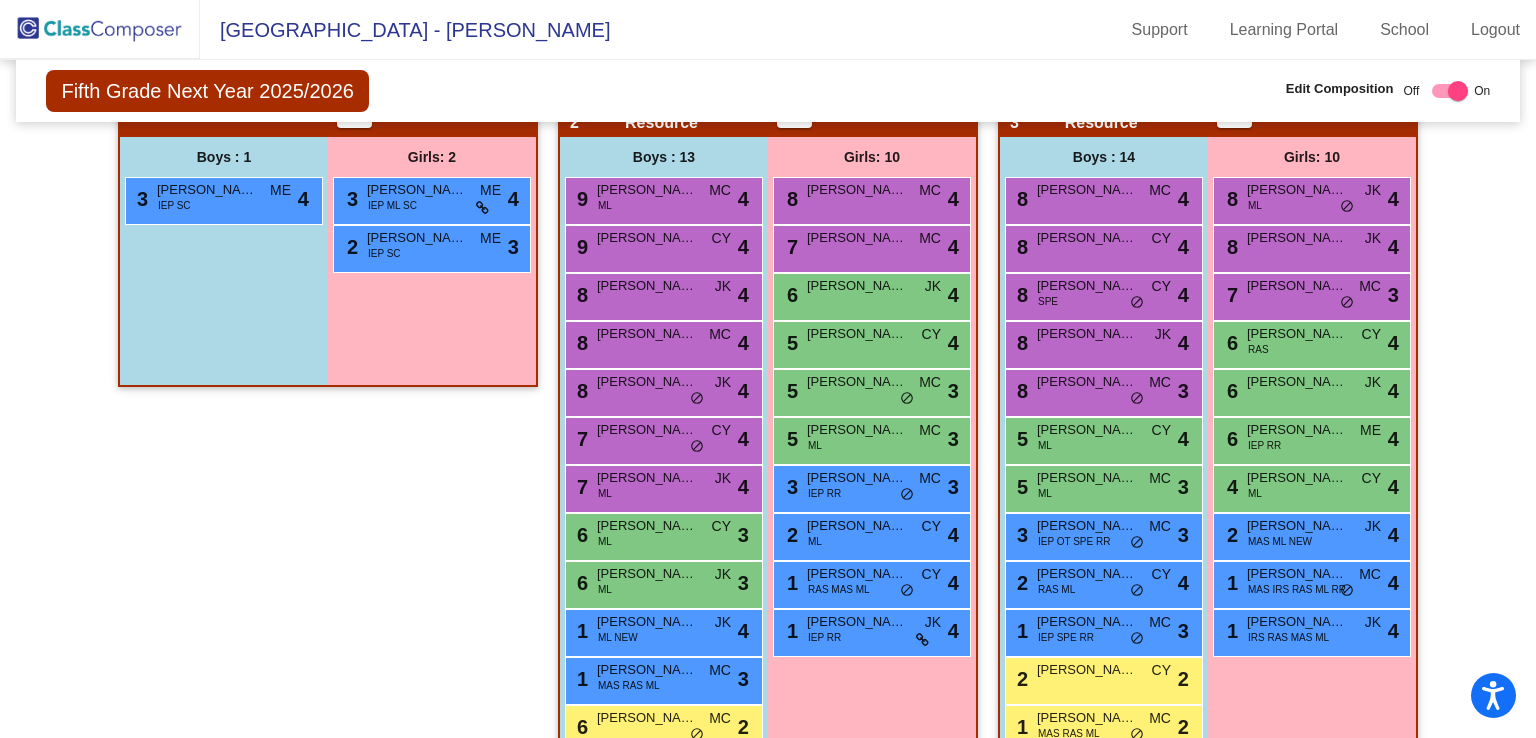 drag, startPoint x: 278, startPoint y: 419, endPoint x: 320, endPoint y: 487, distance: 79.924965 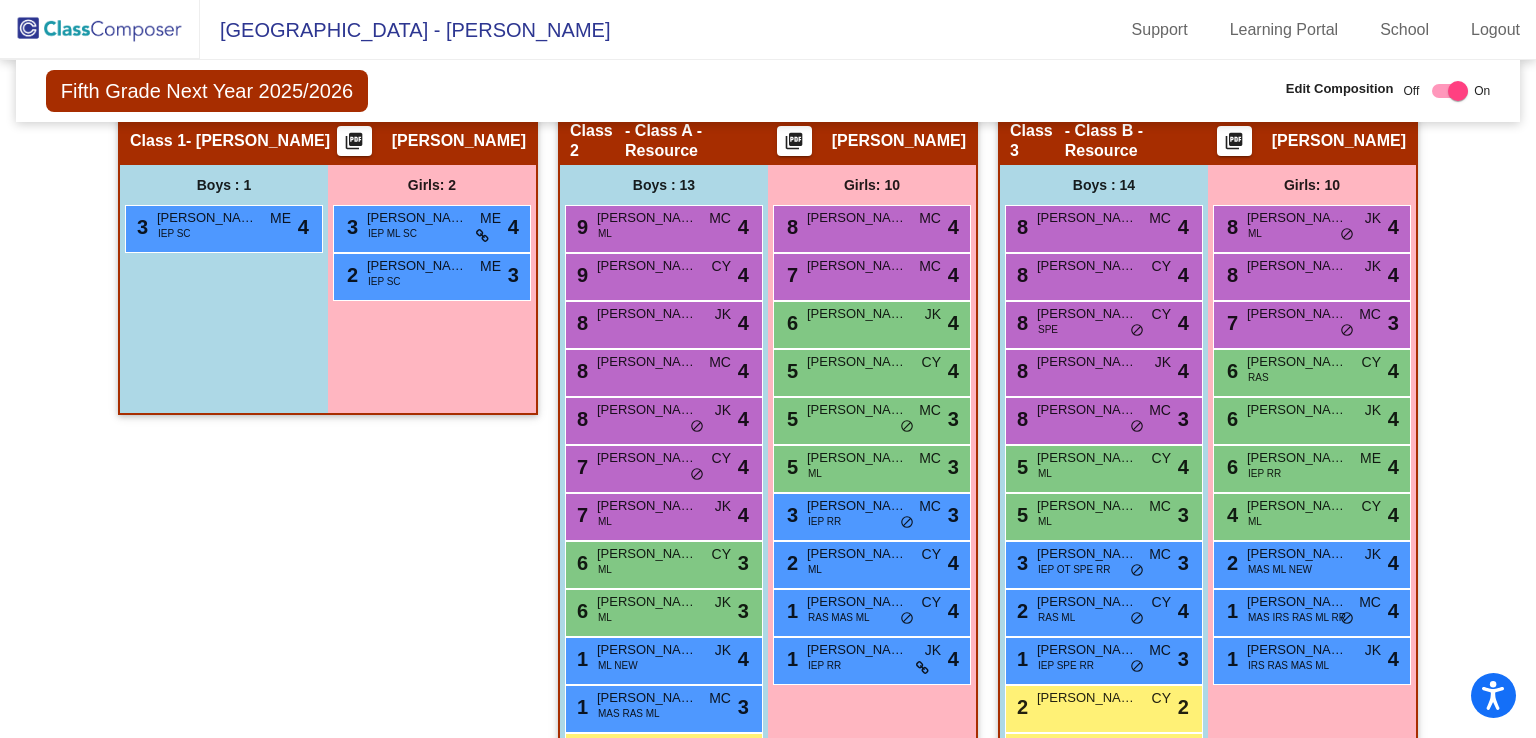 scroll, scrollTop: 443, scrollLeft: 0, axis: vertical 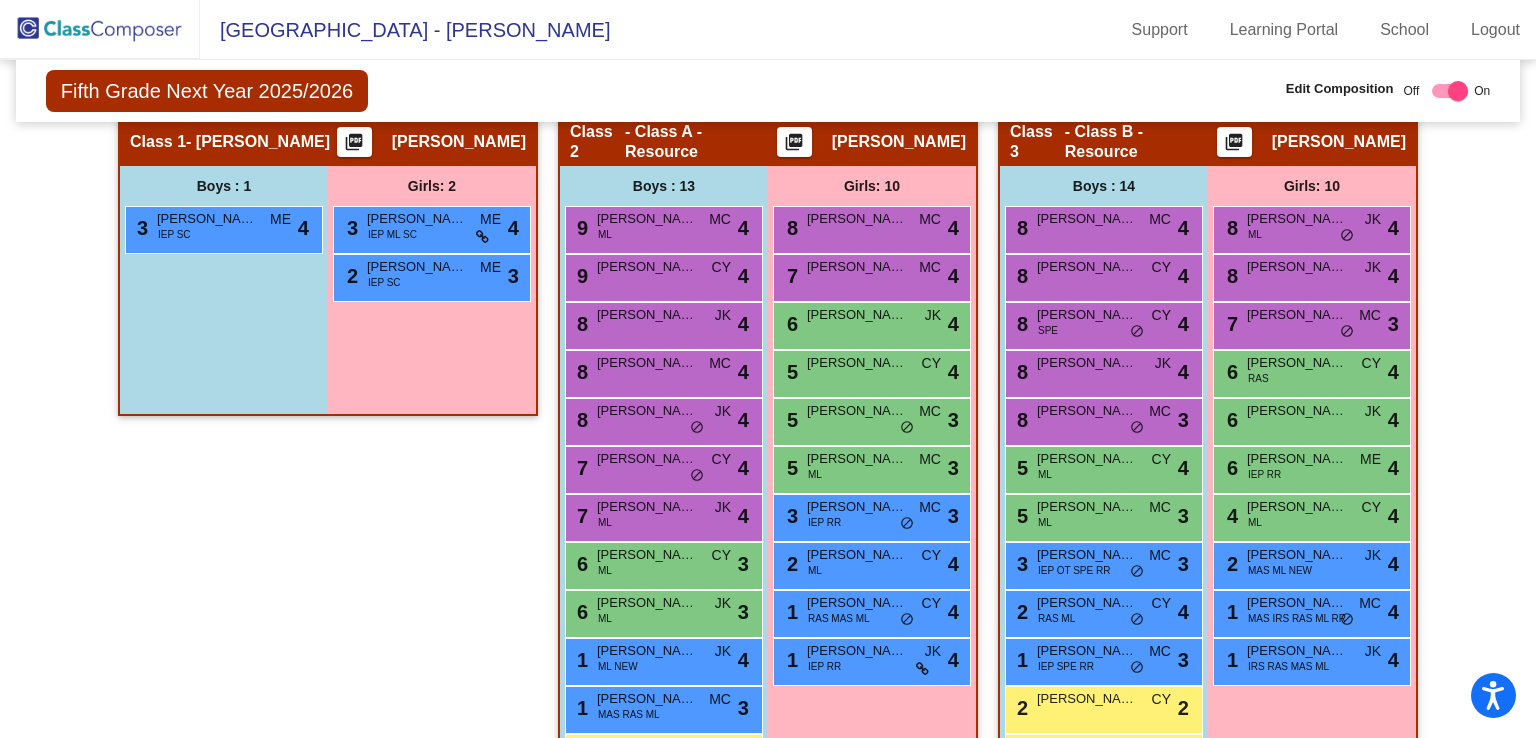 click on "Class 1   - Eckhoff  picture_as_pdf Marjie Eckhoff  Add Student  First Name Last Name Student Id  (Recommended)   Boy   Girl   Non Binary Add Close  Boys : 1  3 Jayden Diaz IEP SC ME lock do_not_disturb_alt 4 Girls: 2 3 Luz Chanez Lima IEP ML SC ME lock do_not_disturb_alt 4 2 Avery Boatright IEP SC ME lock do_not_disturb_alt 3" 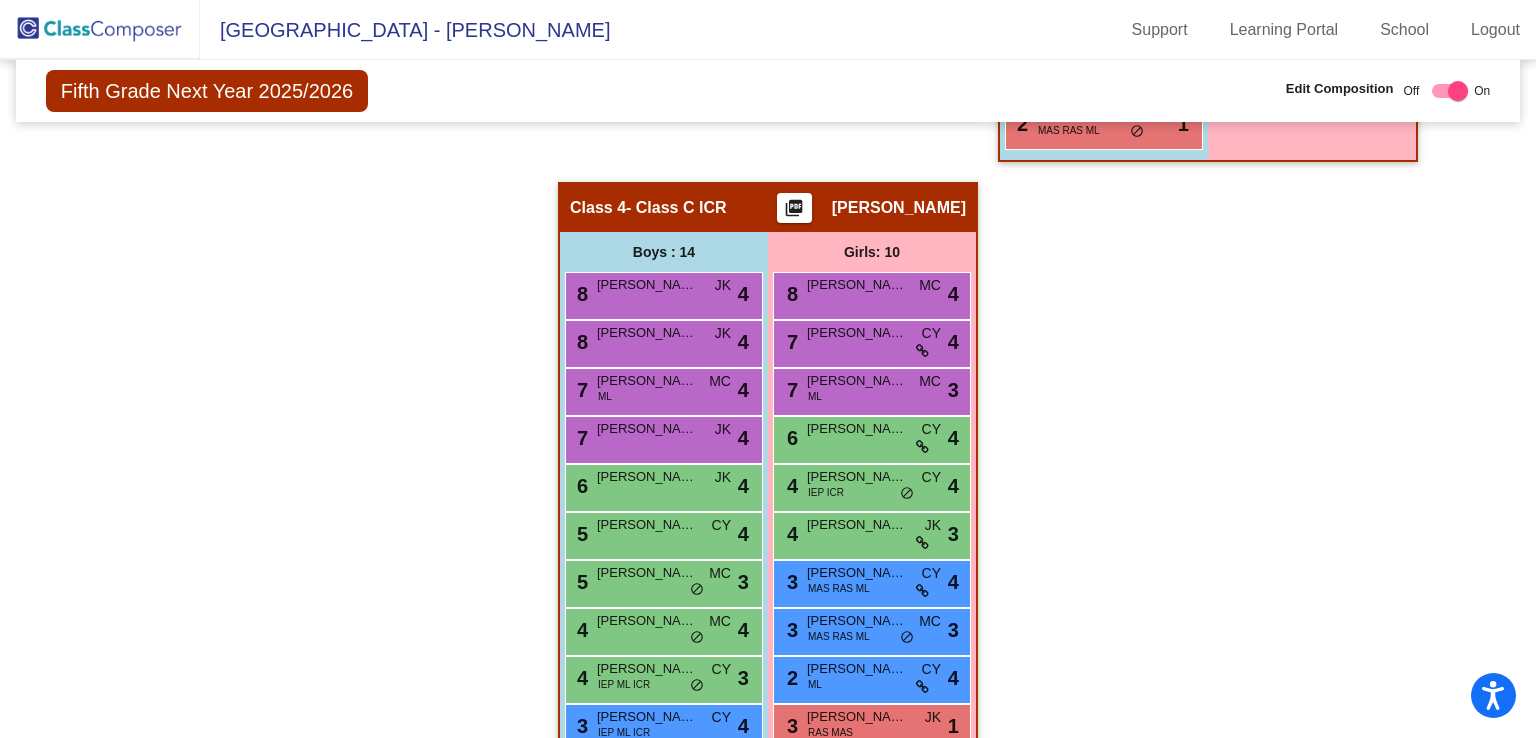 scroll, scrollTop: 1172, scrollLeft: 0, axis: vertical 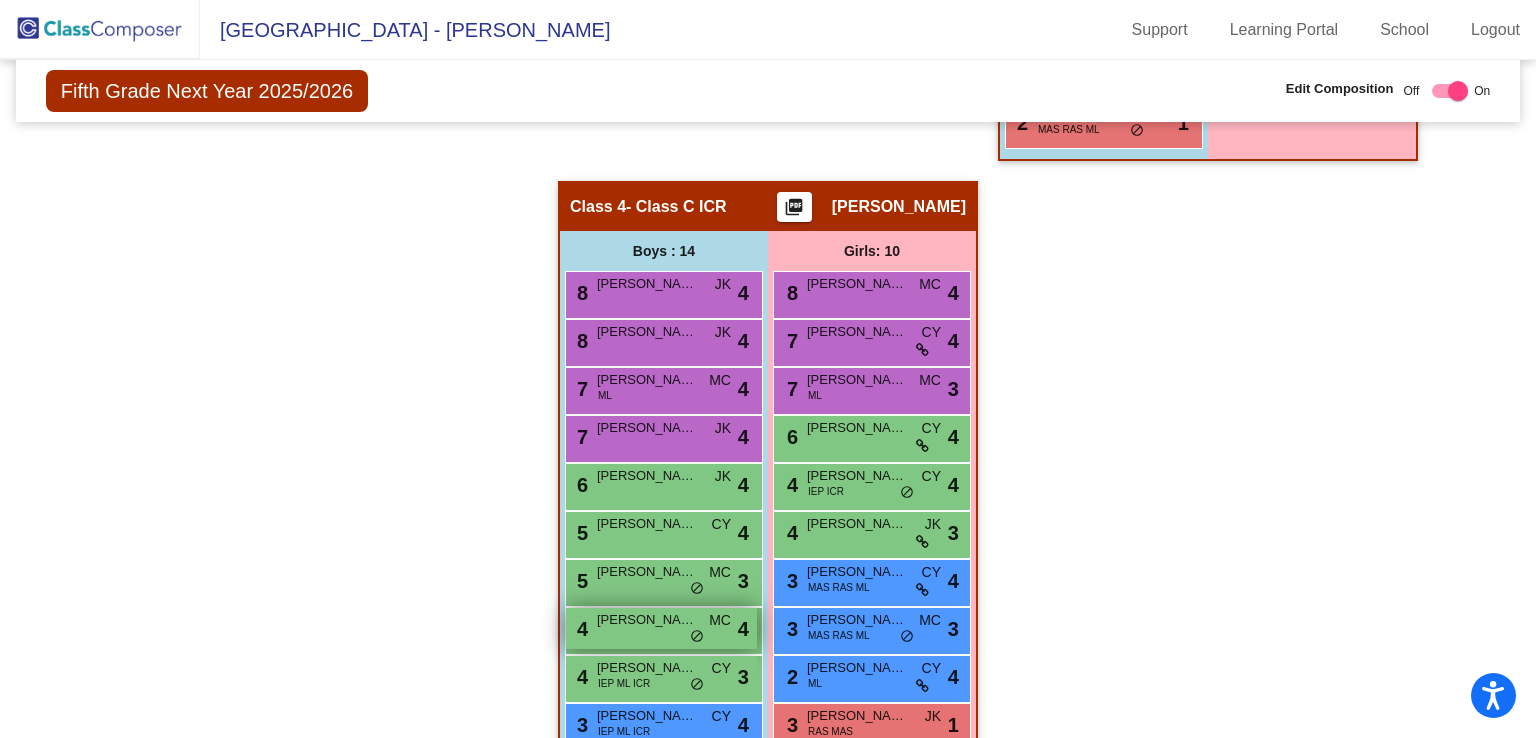 click on "4 Mason Jorgensen MC lock do_not_disturb_alt 4" at bounding box center (661, 628) 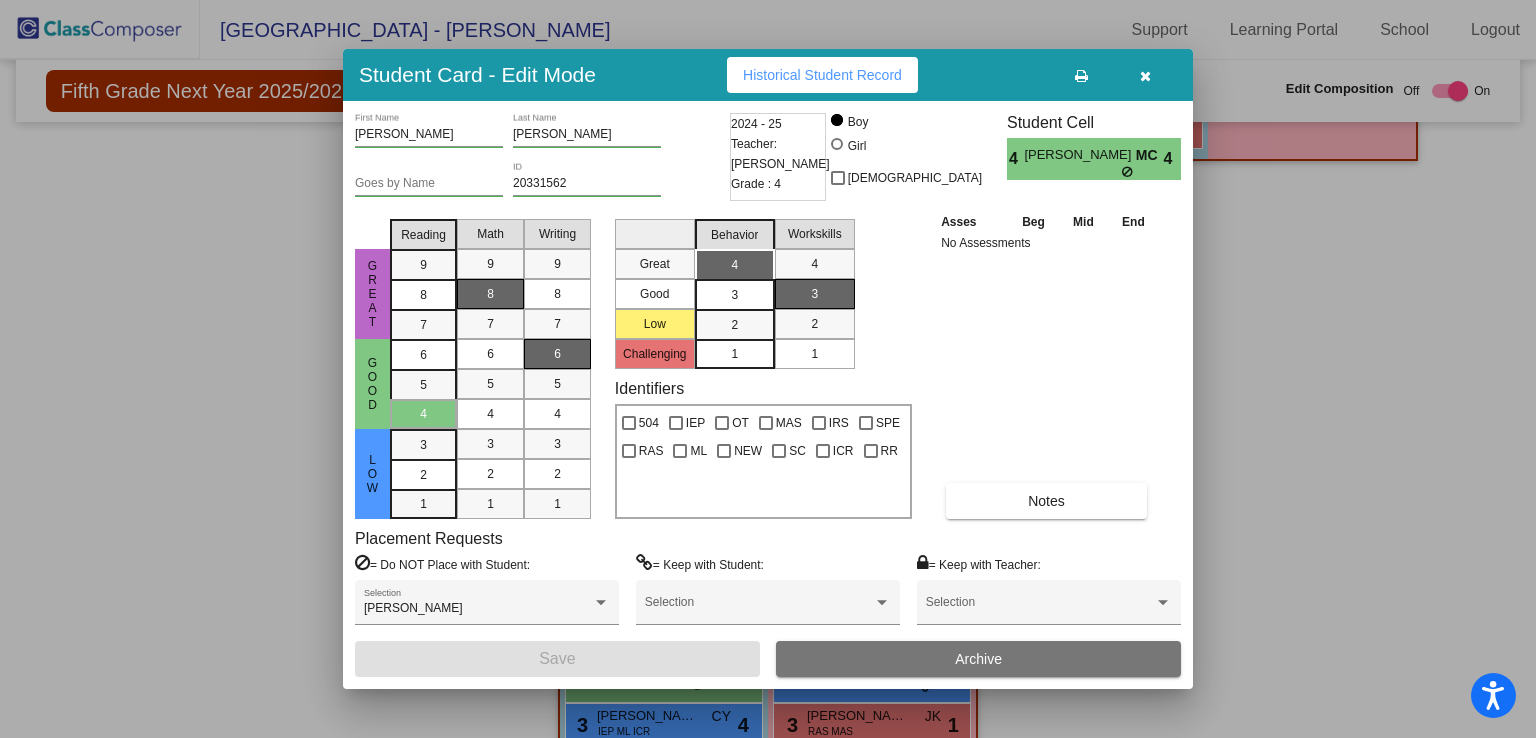 click at bounding box center [1145, 75] 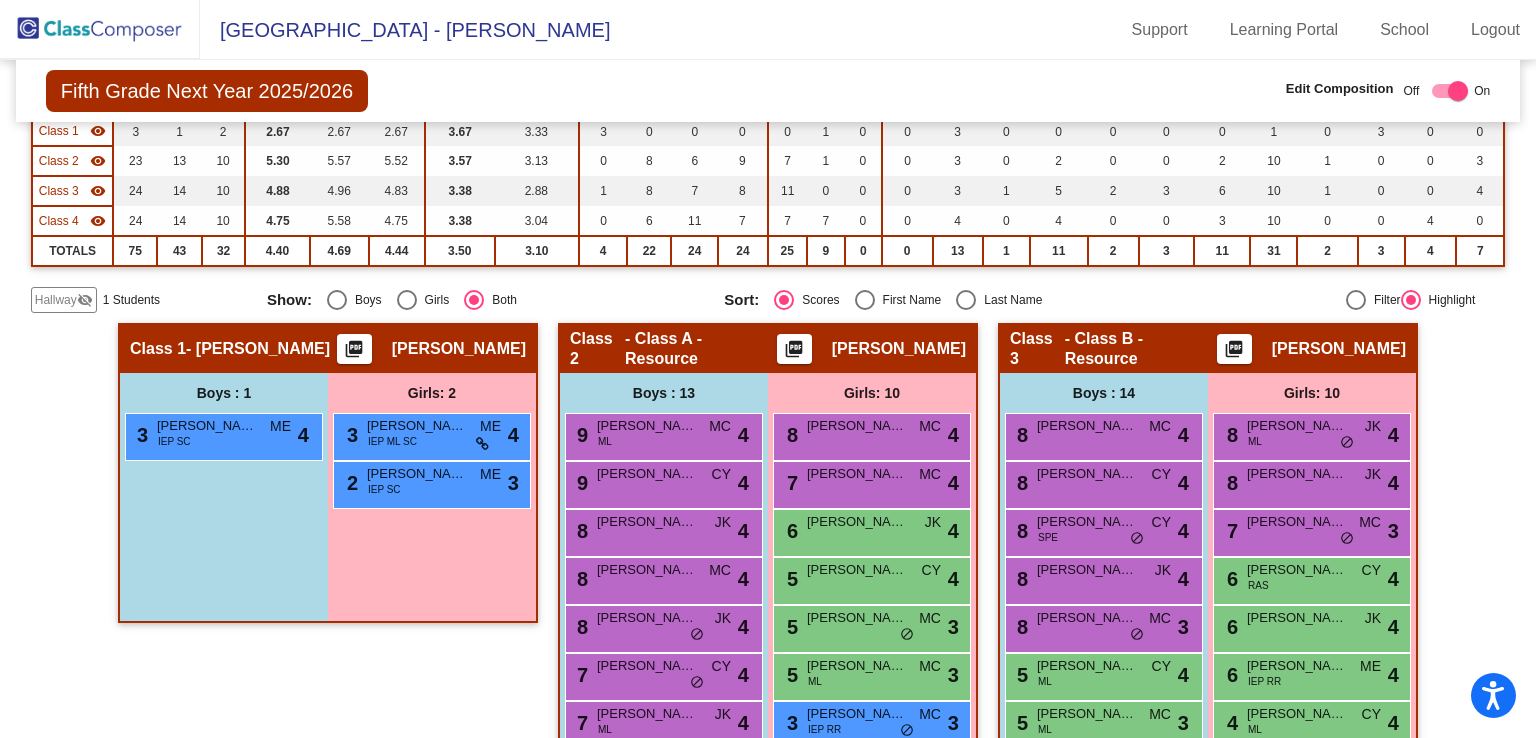 scroll, scrollTop: 235, scrollLeft: 0, axis: vertical 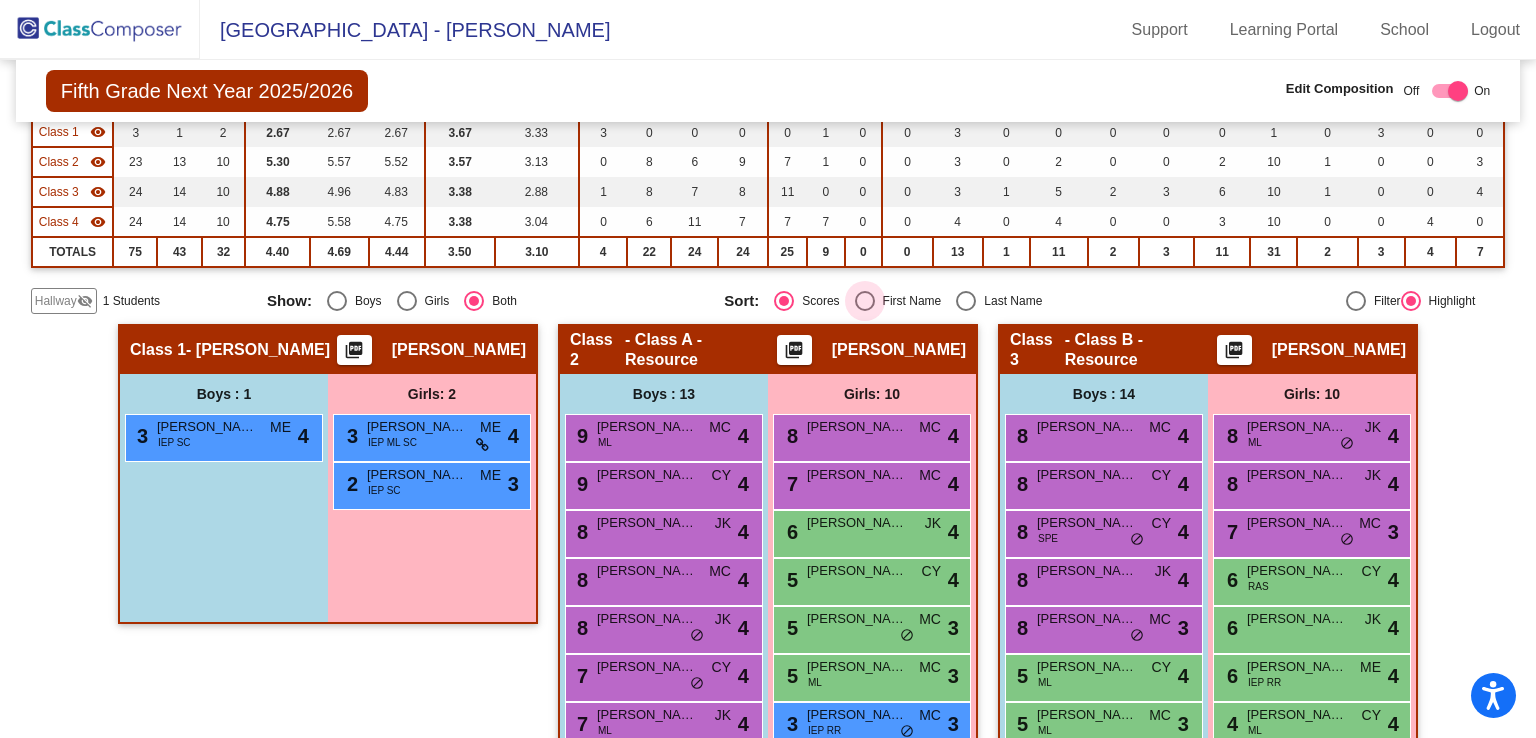 click at bounding box center [865, 301] 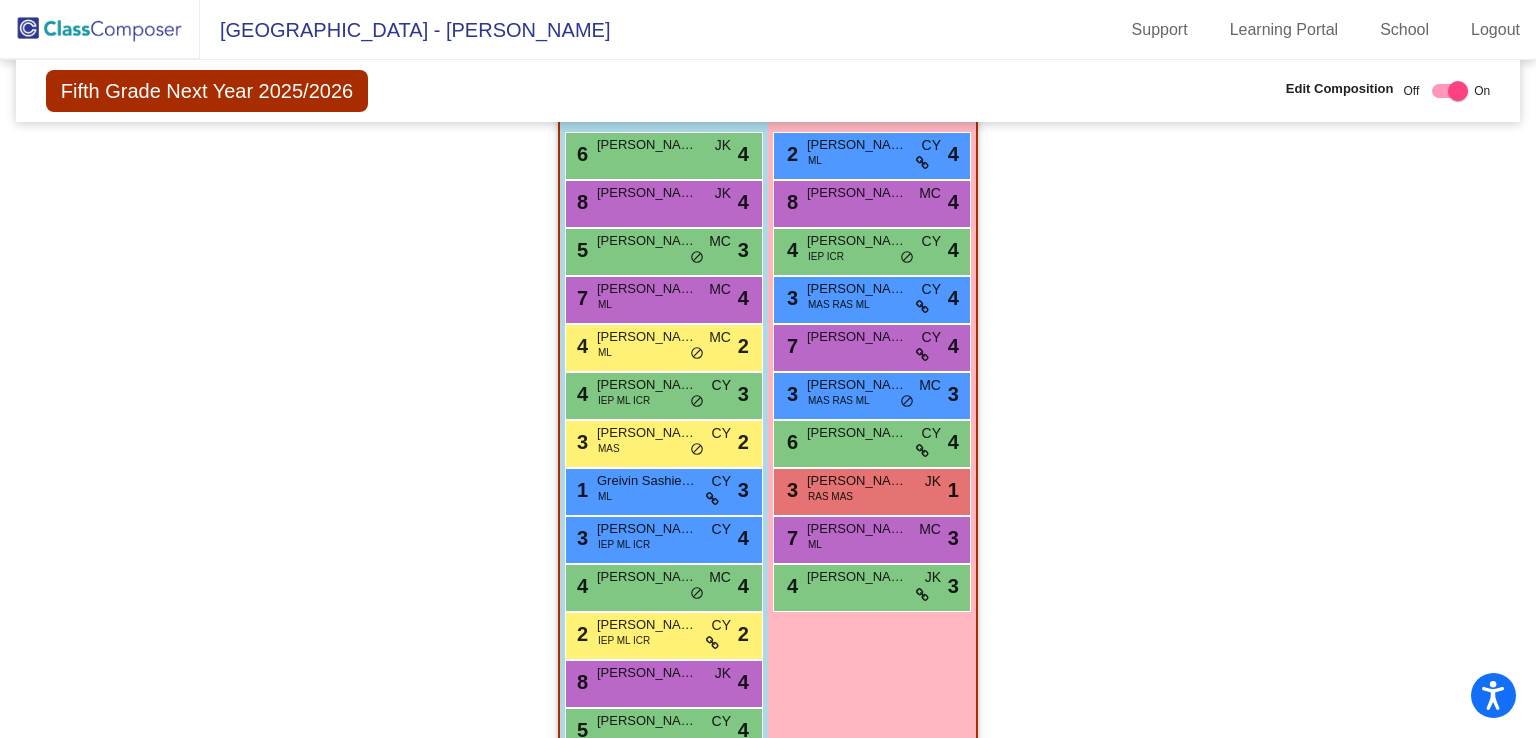 scroll, scrollTop: 1312, scrollLeft: 0, axis: vertical 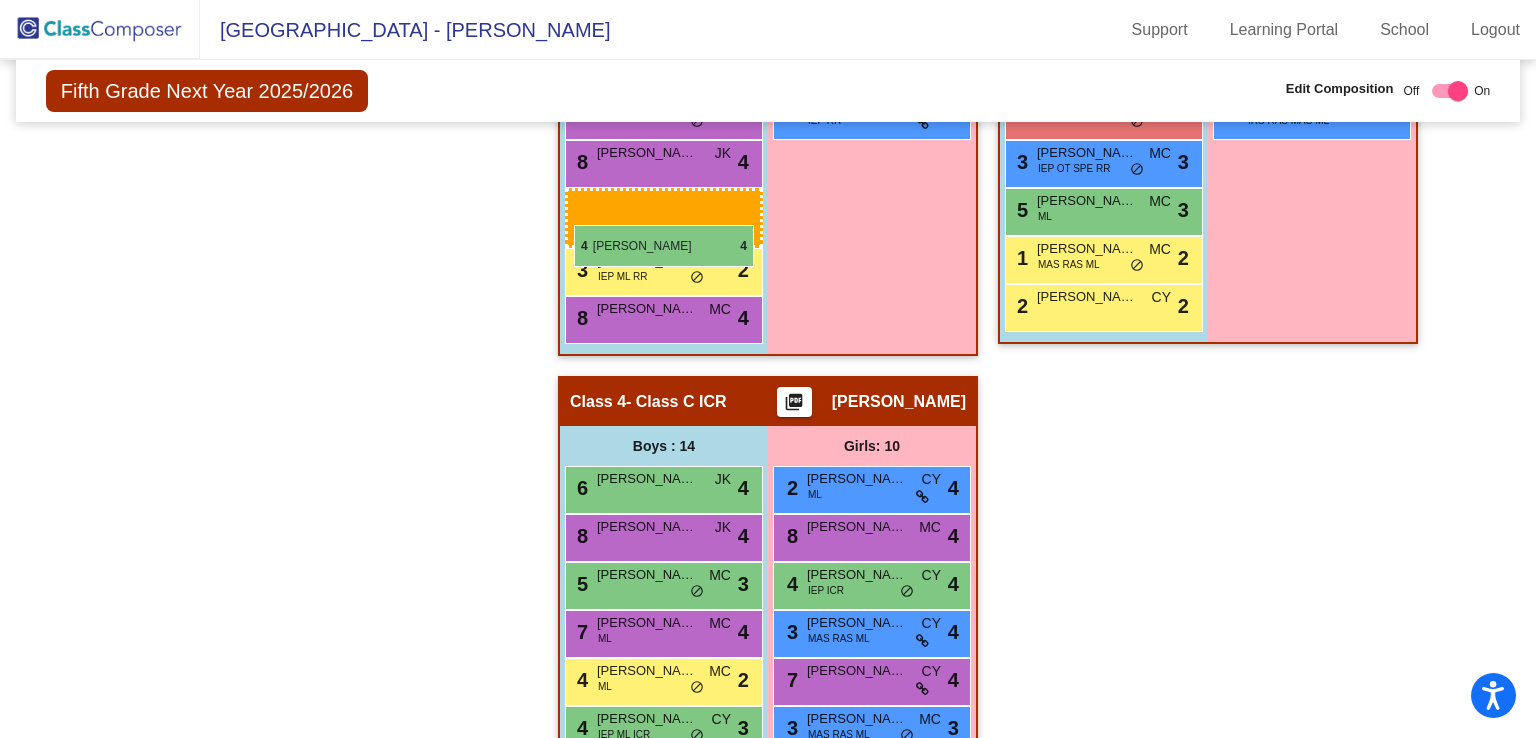 drag, startPoint x: 671, startPoint y: 579, endPoint x: 574, endPoint y: 225, distance: 367.04904 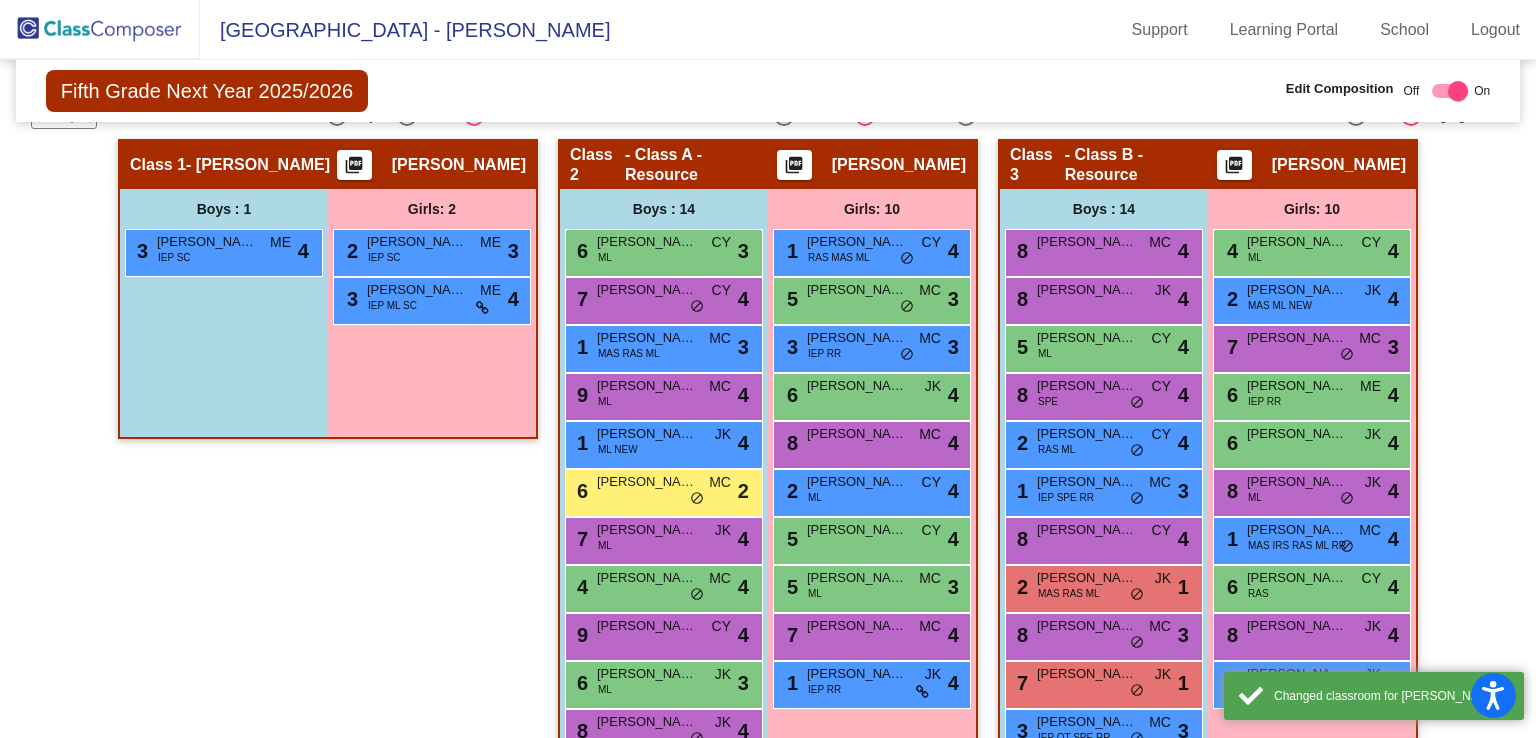 scroll, scrollTop: 419, scrollLeft: 0, axis: vertical 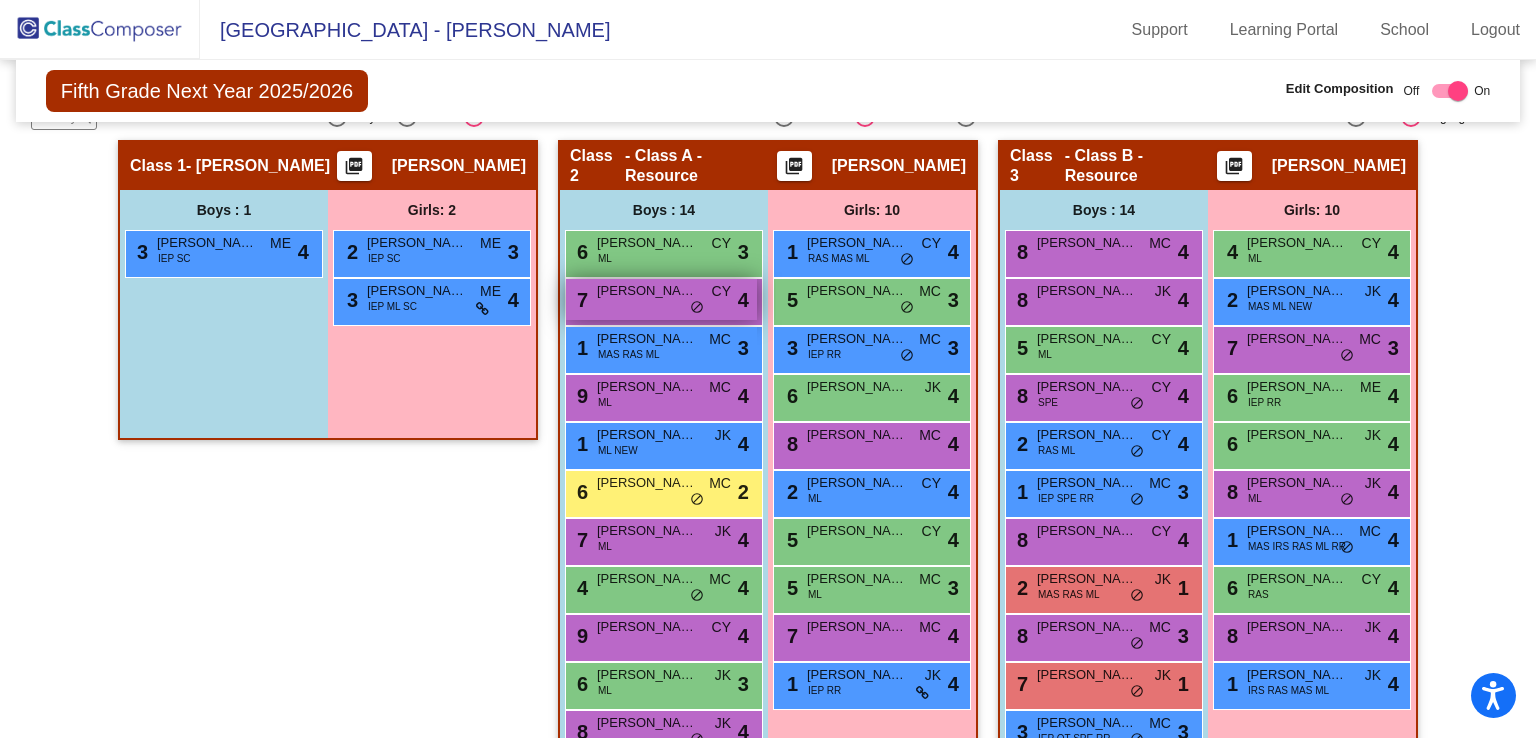 click on "Christopher Cornett" at bounding box center [647, 291] 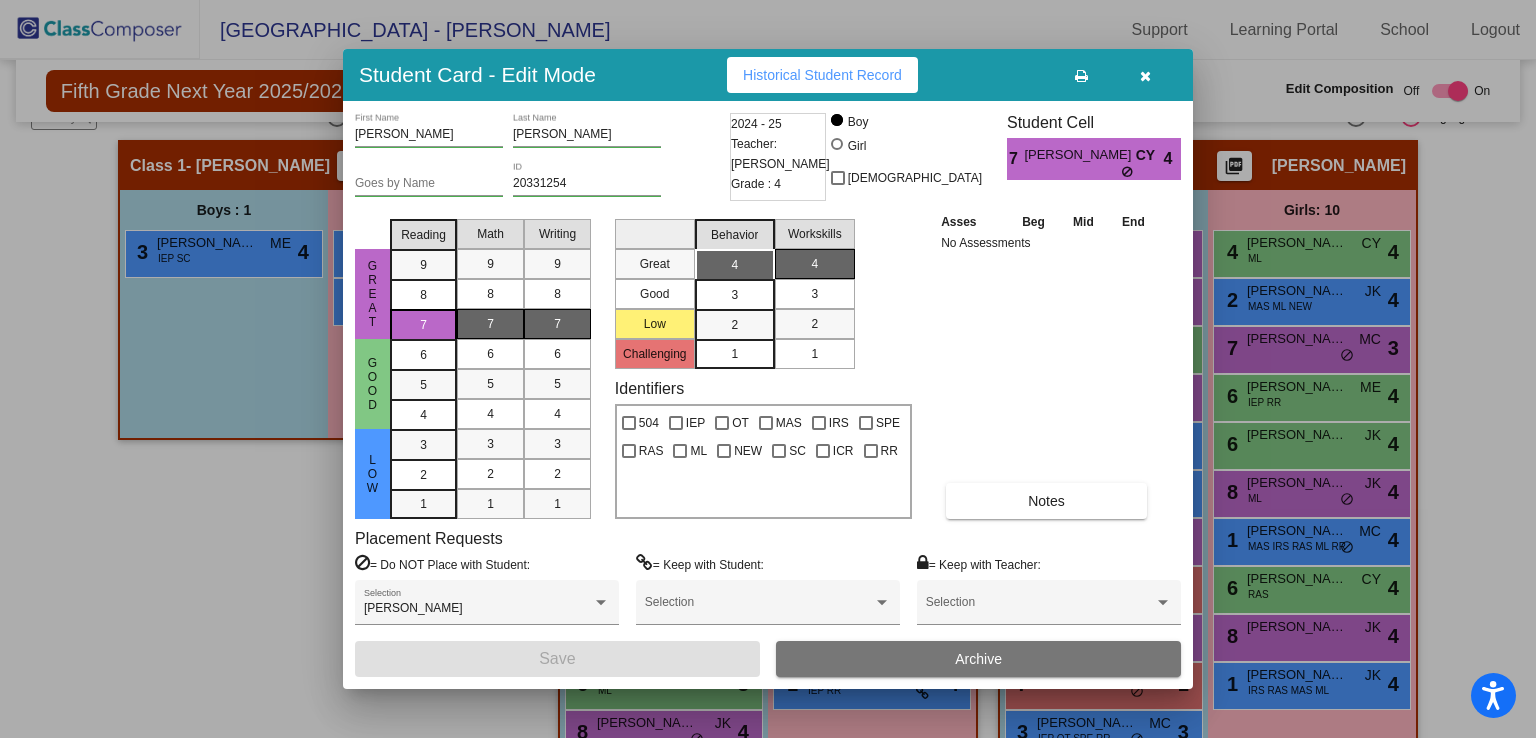 click at bounding box center (1145, 76) 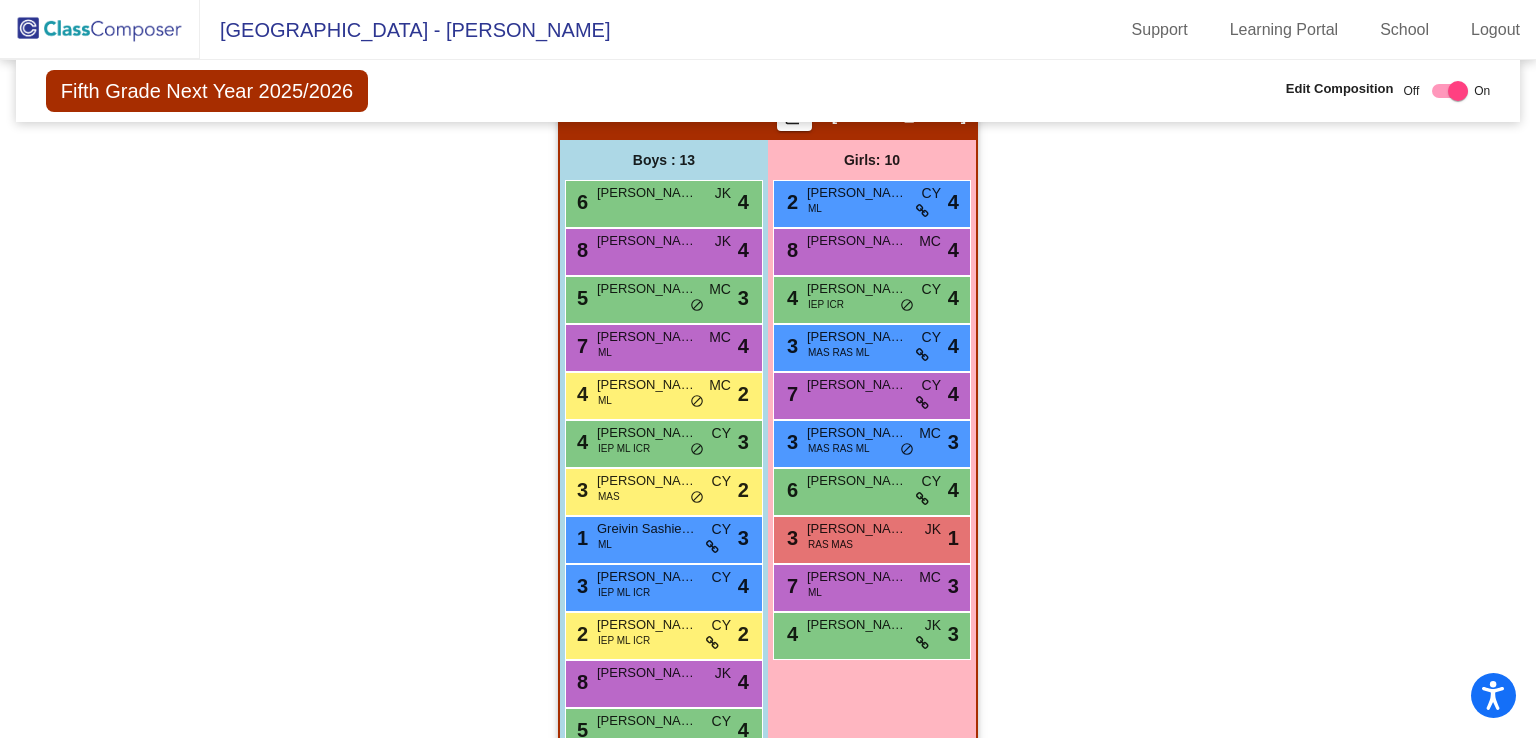 scroll, scrollTop: 1260, scrollLeft: 0, axis: vertical 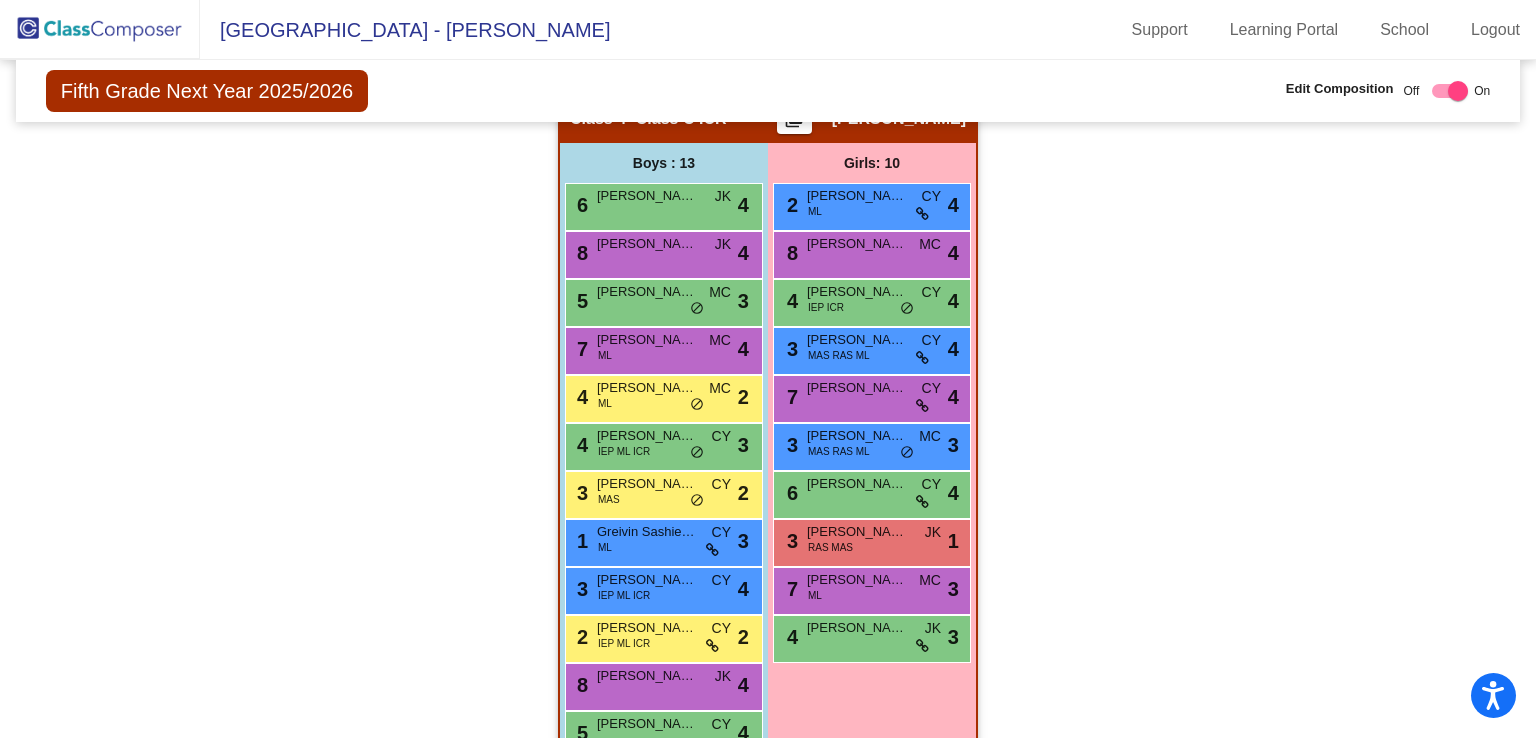click on "Hallway   - Hallway Class  picture_as_pdf  Add Student  First Name Last Name Student Id  (Recommended)   Boy   Girl   Non Binary Add Close  Boys : 1  Mordechai Lobel lock do_not_disturb_alt Girls: 0   No Students   Class 1   - Eckhoff  picture_as_pdf Marjie Eckhoff  Add Student  First Name Last Name Student Id  (Recommended)   Boy   Girl   Non Binary Add Close  Boys : 1  3 Jayden Diaz IEP SC ME lock do_not_disturb_alt 4 Girls: 2 2 Avery Boatright IEP SC ME lock do_not_disturb_alt 3 3 Luz Chanez Lima IEP ML SC ME lock do_not_disturb_alt 4 Class 2   - Class A - Resource  picture_as_pdf Michelle Gutkind  Add Student  First Name Last Name Student Id  (Recommended)   Boy   Girl   Non Binary Add Close  Boys : 14  6 Andrew Mitacc Salvador ML CY lock do_not_disturb_alt 3 7 Christopher Cornett CY lock do_not_disturb_alt 4 1 Cristian Veyta Cholula MAS RAS ML MC lock do_not_disturb_alt 3 9 Dylan Herrera-Lopez ML MC lock do_not_disturb_alt 4 1 Emilio Paredes Osorio ML NEW JK lock do_not_disturb_alt 4 6 MC lock 2" 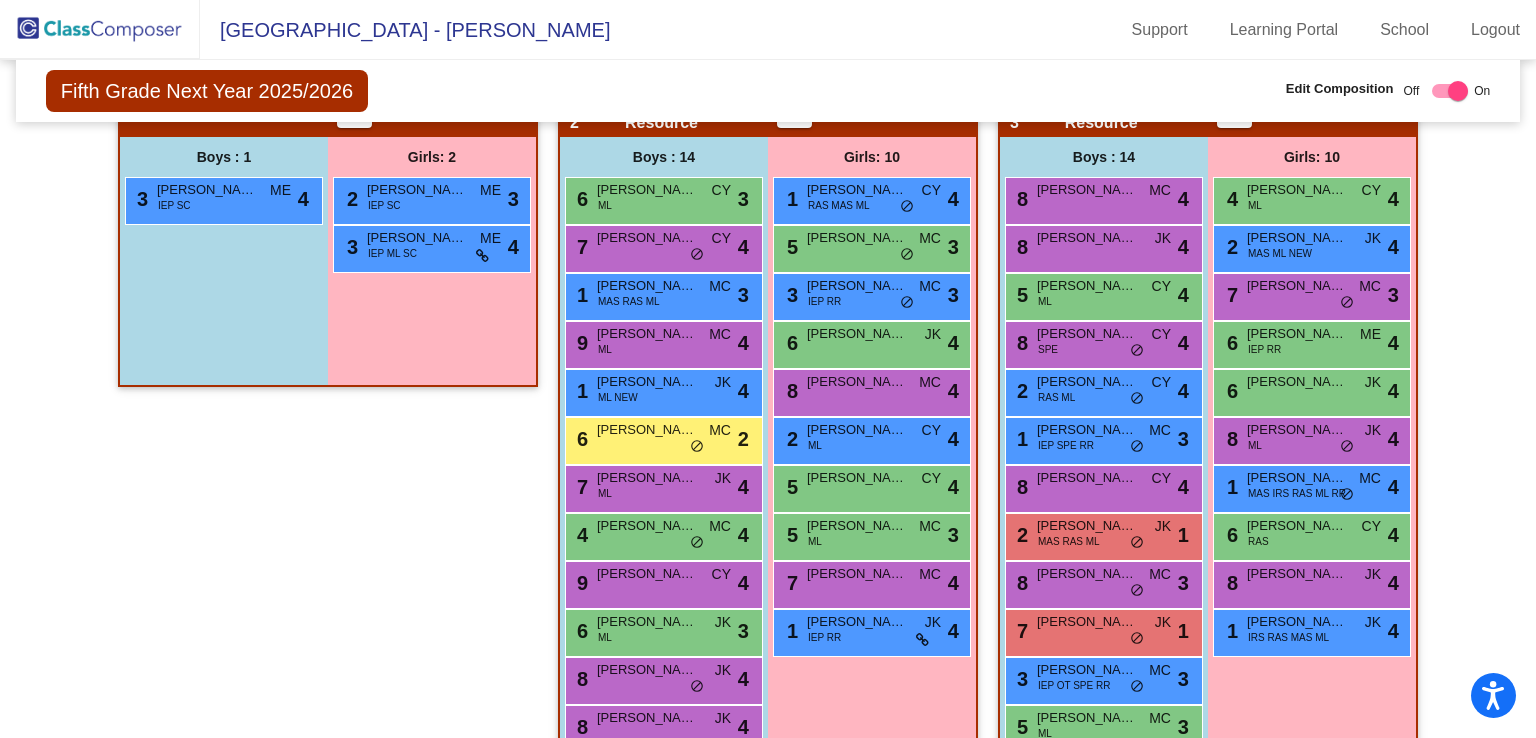 scroll, scrollTop: 468, scrollLeft: 0, axis: vertical 